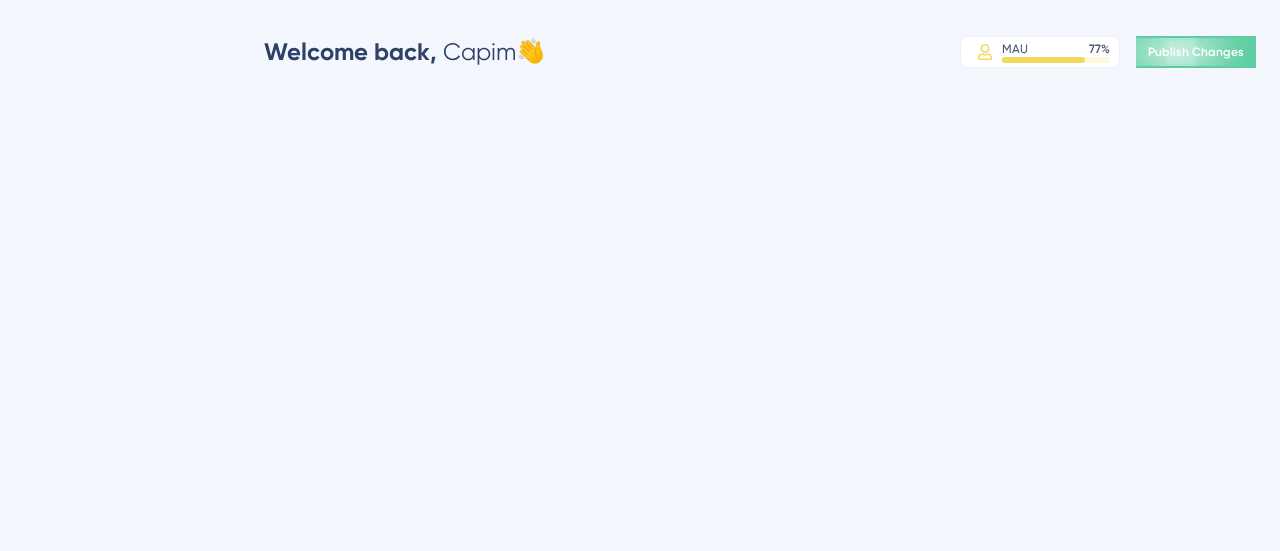 scroll, scrollTop: 0, scrollLeft: 0, axis: both 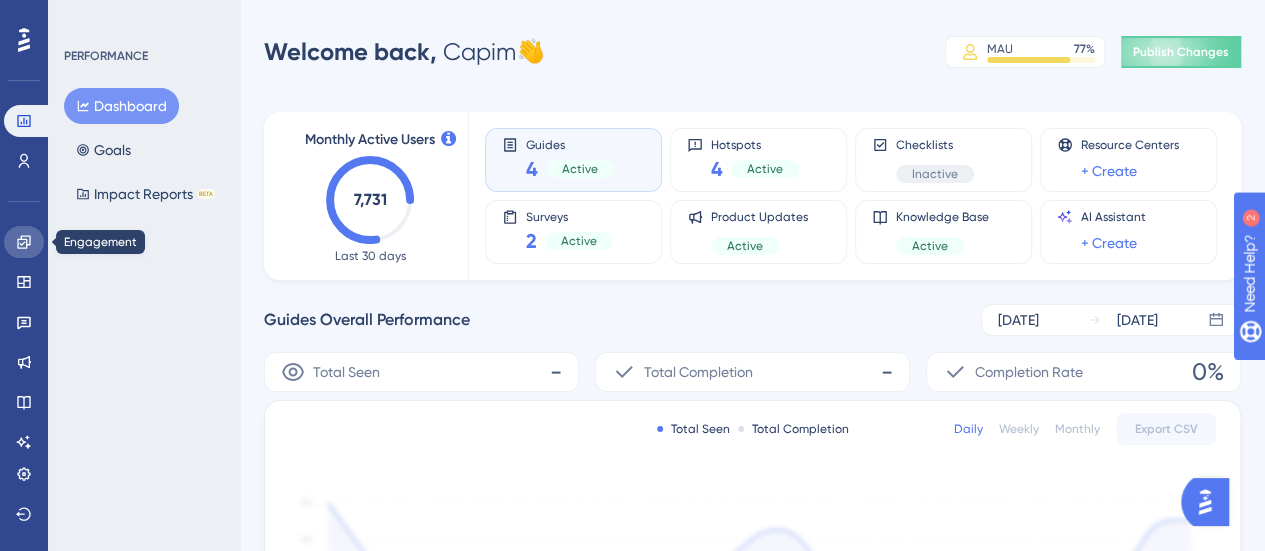 click 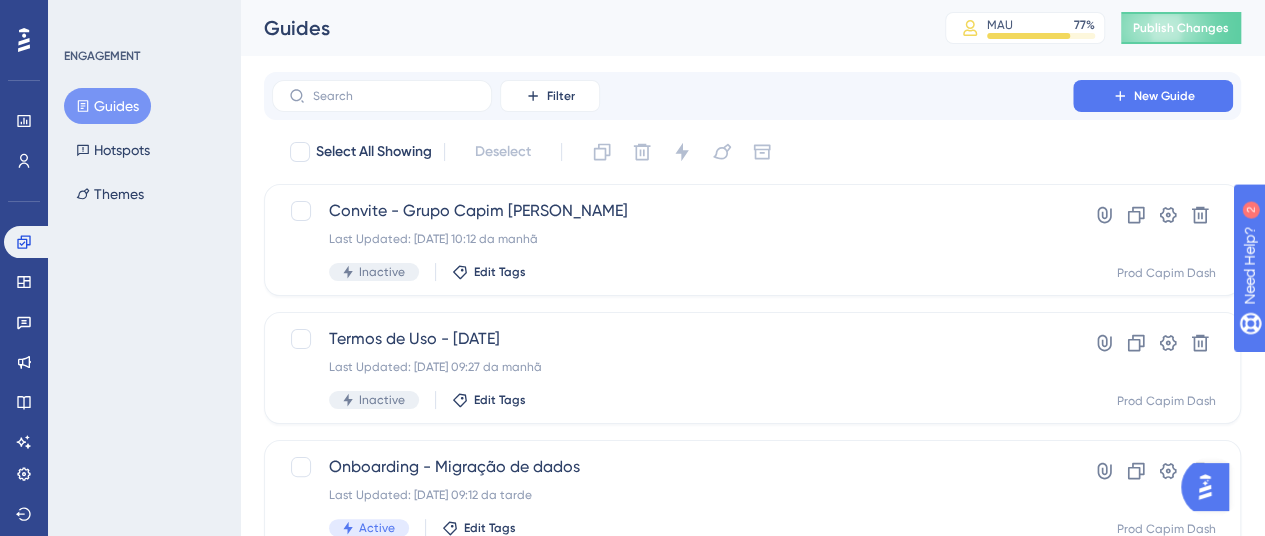 click on "Guides Hotspots Themes" at bounding box center (145, 150) 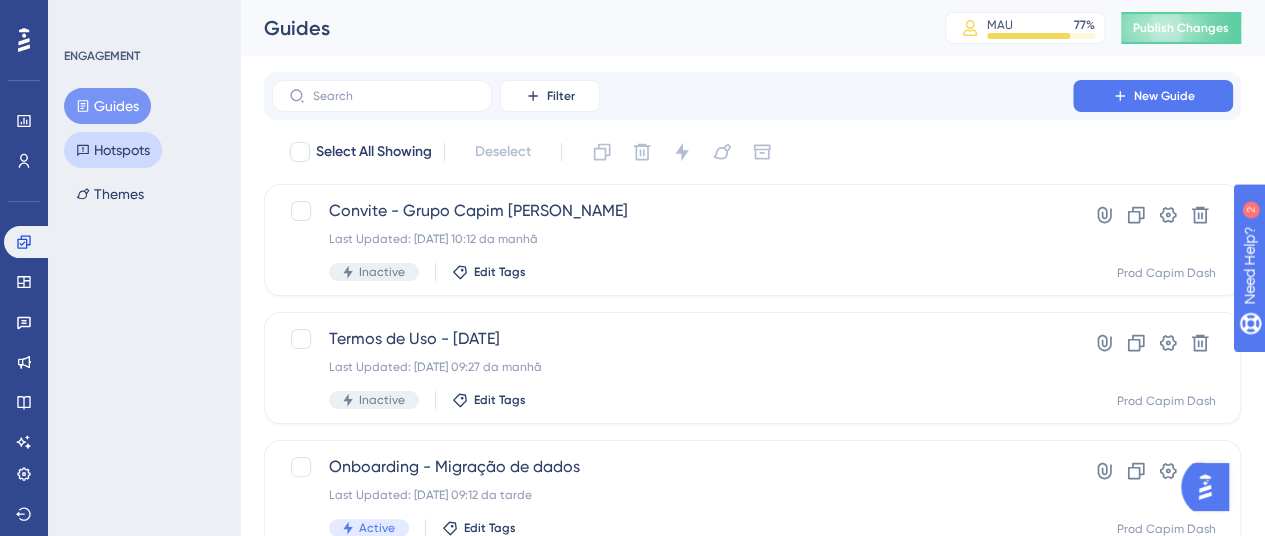 click on "Hotspots" at bounding box center (113, 150) 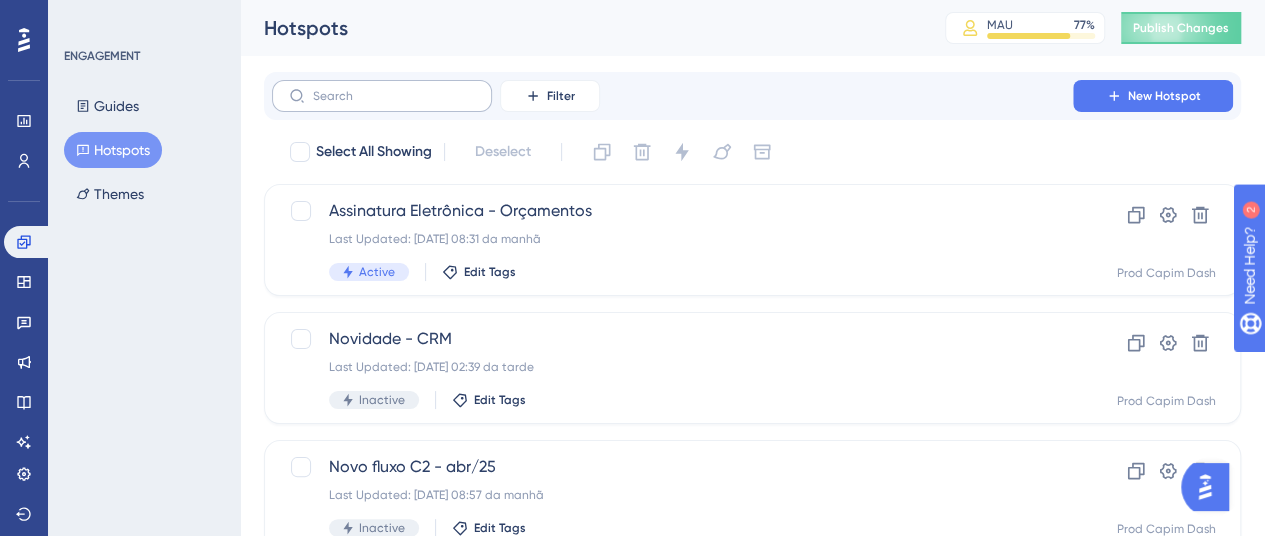 click at bounding box center [382, 96] 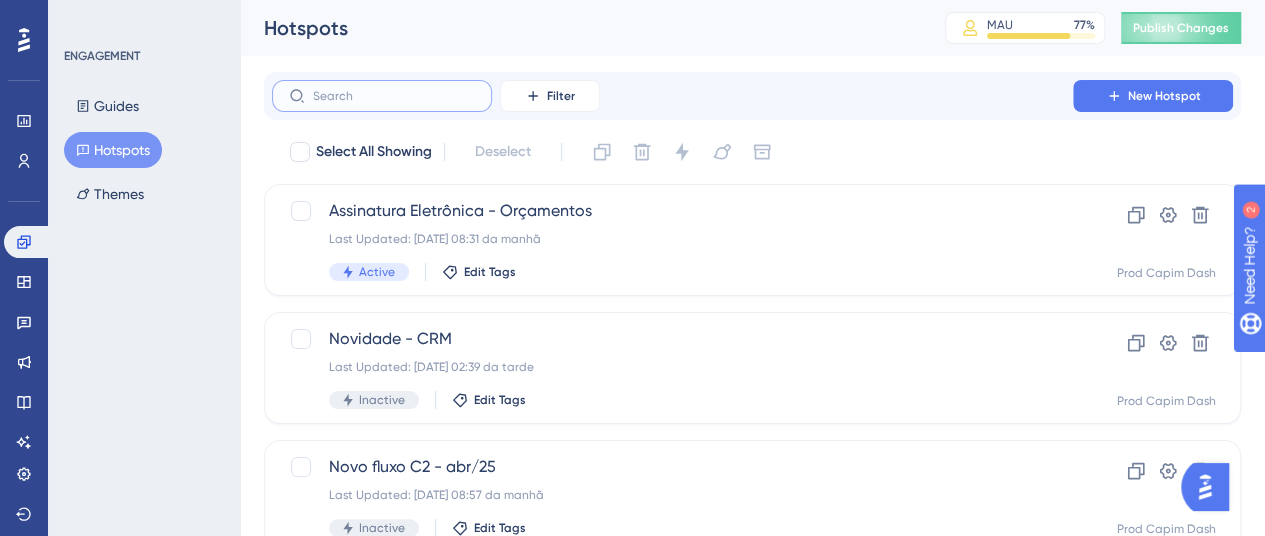click at bounding box center (394, 96) 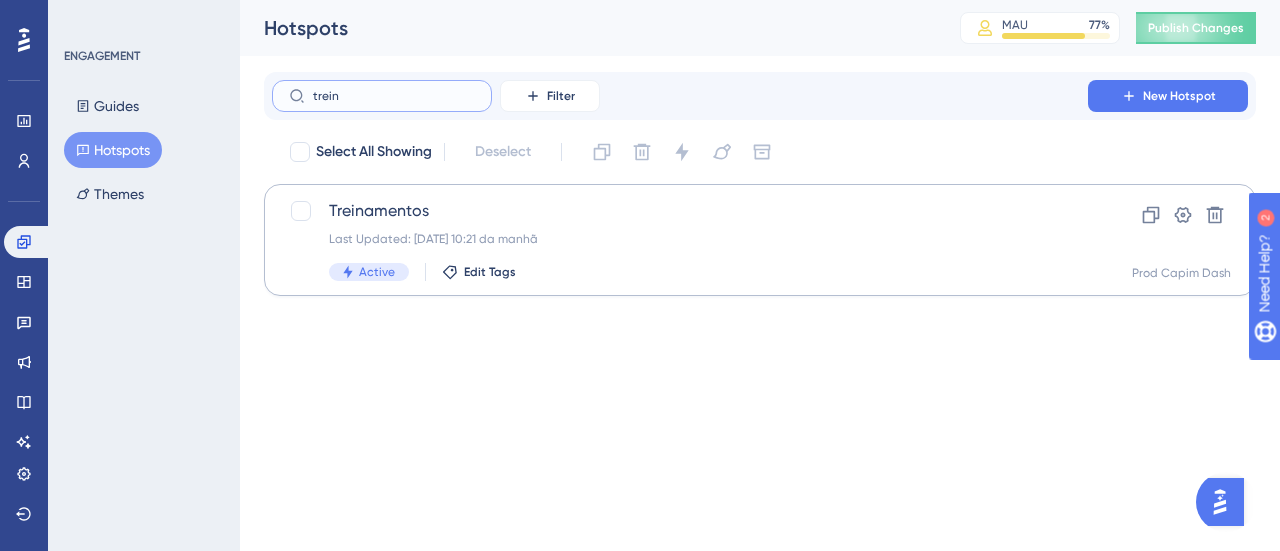 type on "trein" 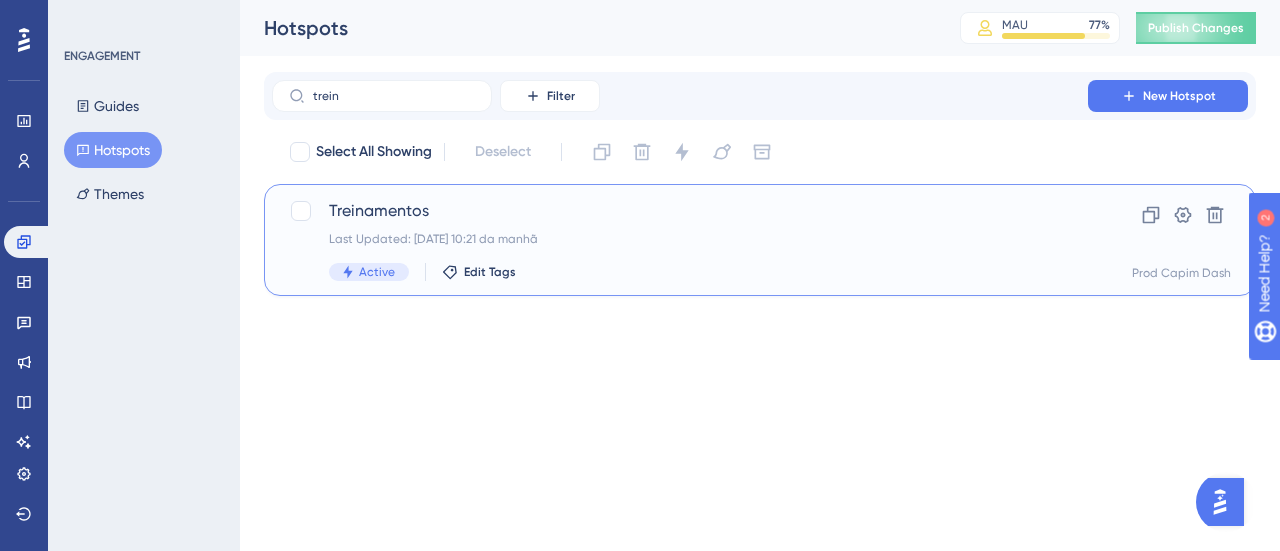 click on "Treinamentos" at bounding box center (680, 211) 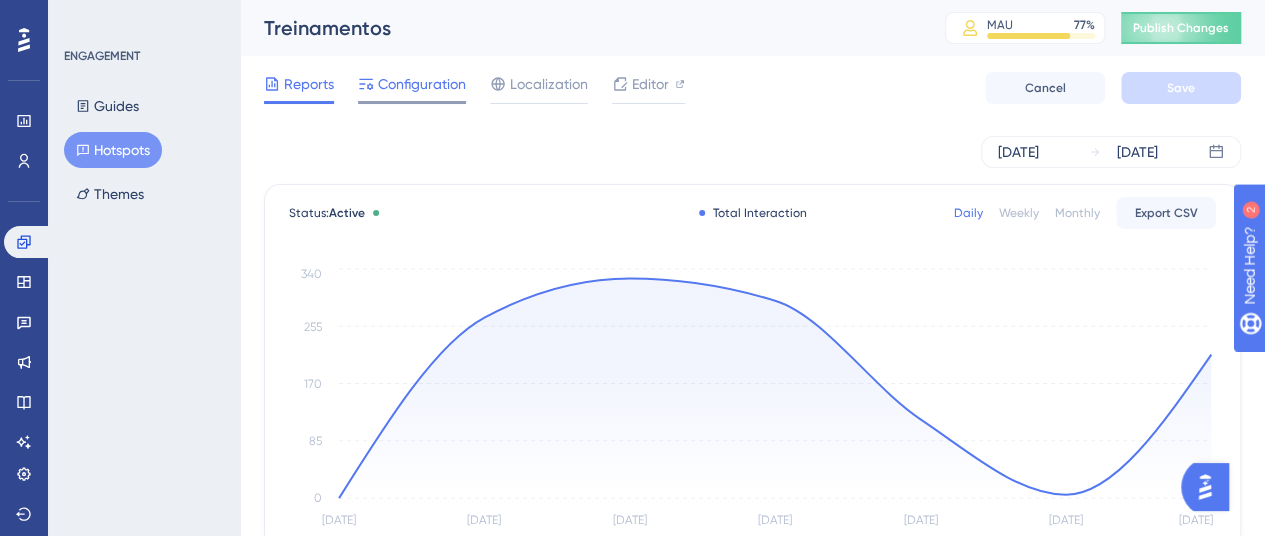 click on "Configuration" at bounding box center [422, 84] 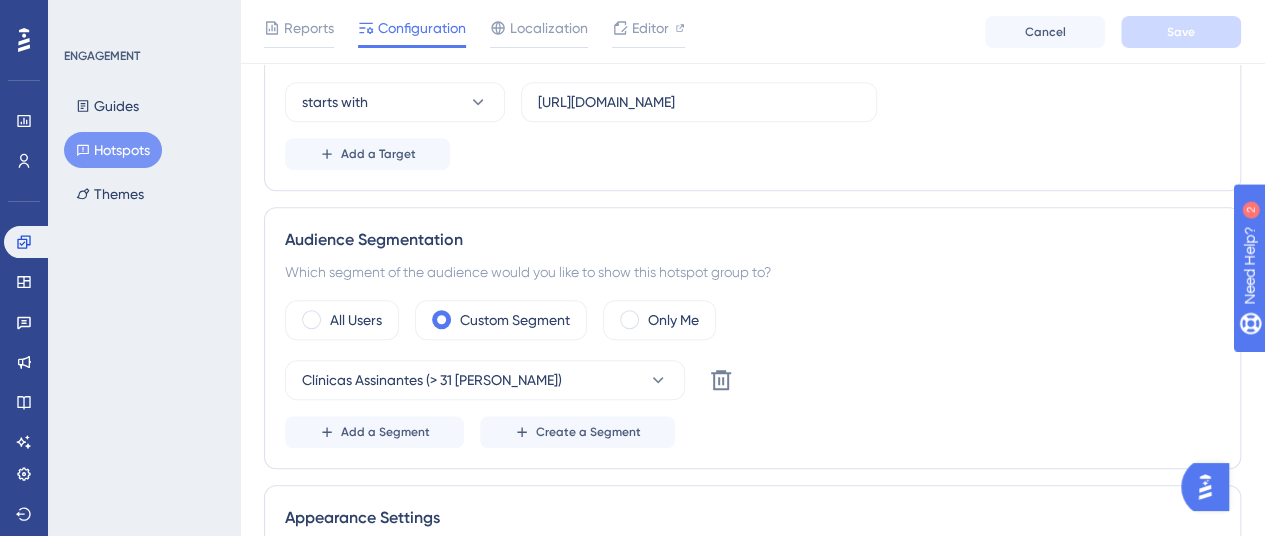 scroll, scrollTop: 504, scrollLeft: 0, axis: vertical 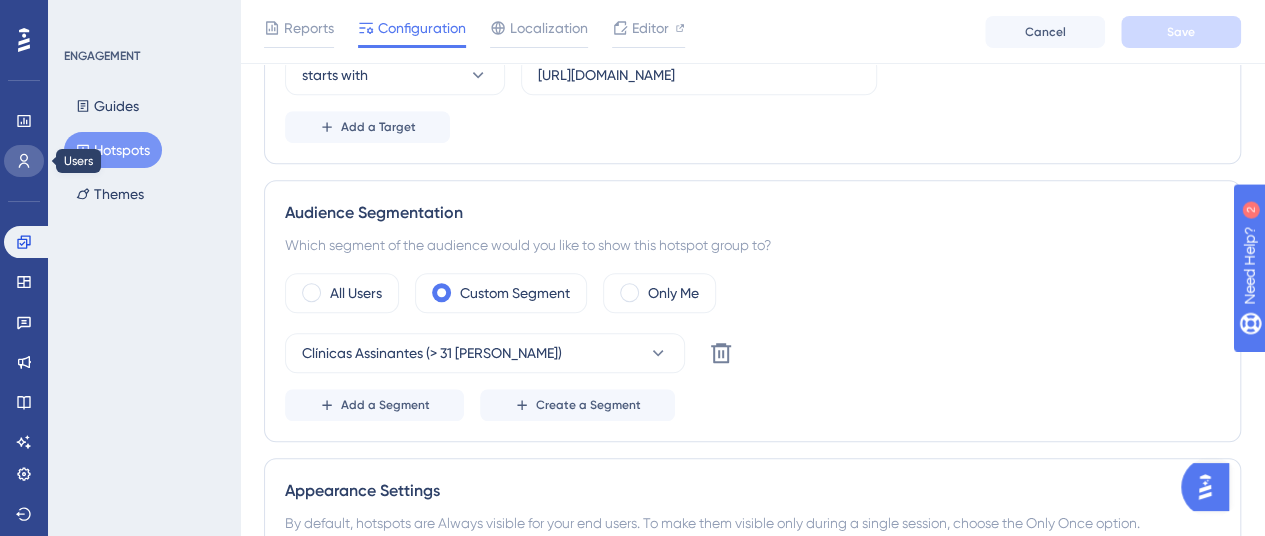 click 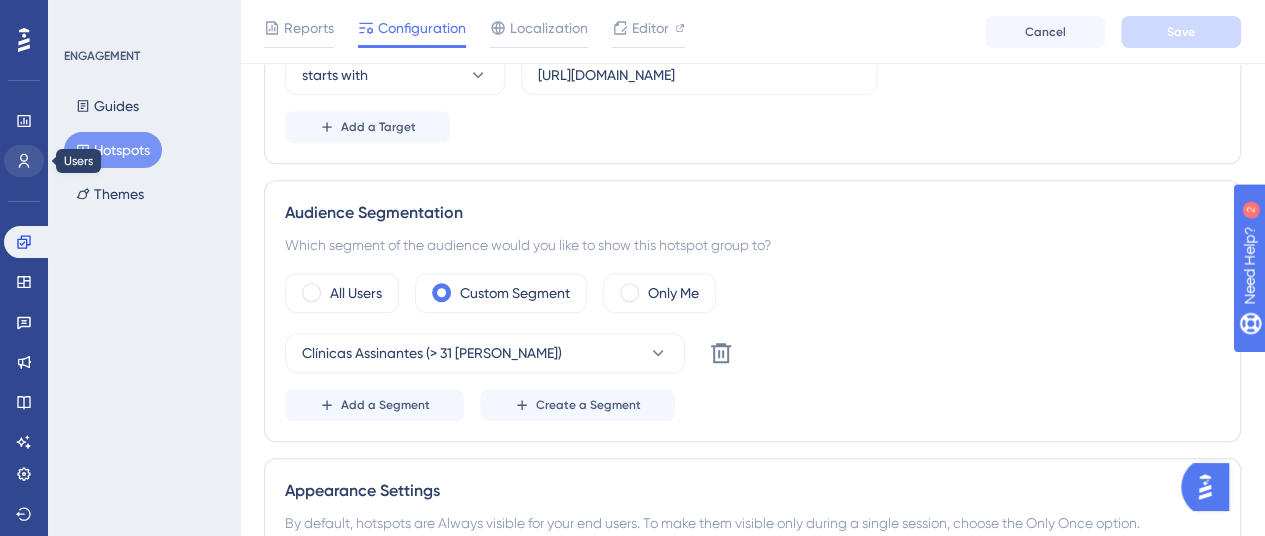 scroll, scrollTop: 0, scrollLeft: 0, axis: both 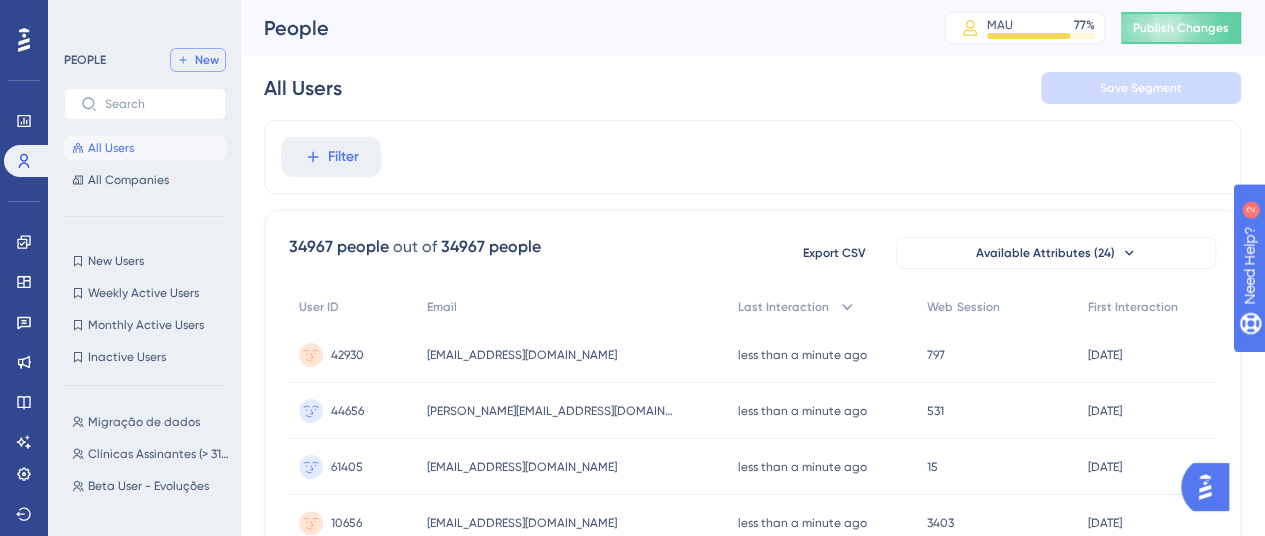 click on "New" at bounding box center (198, 60) 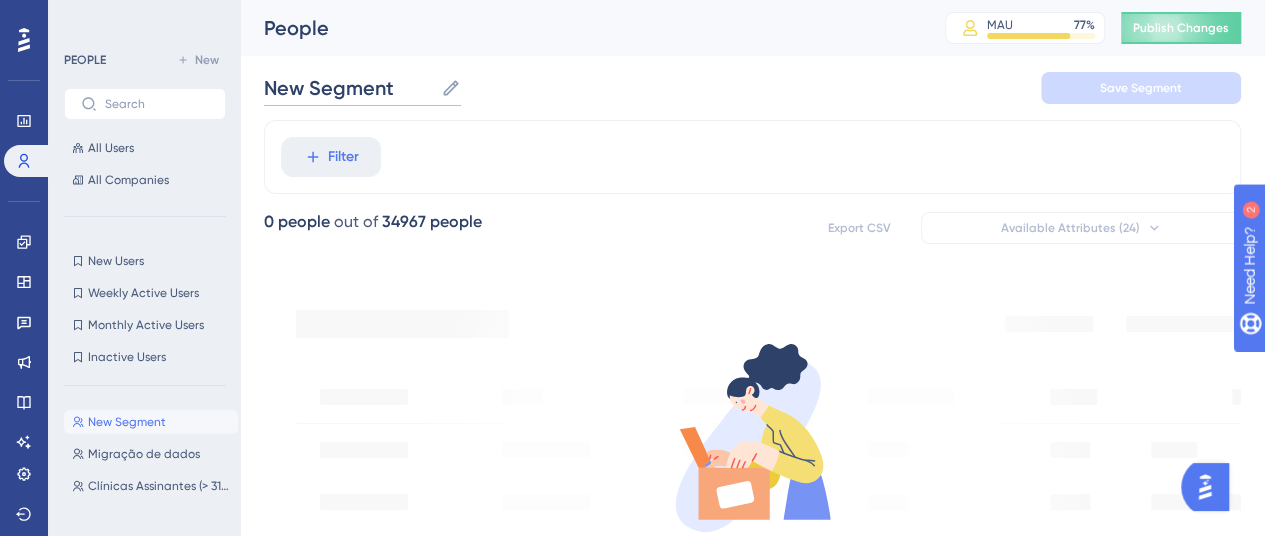 click on "New Segment" at bounding box center (348, 88) 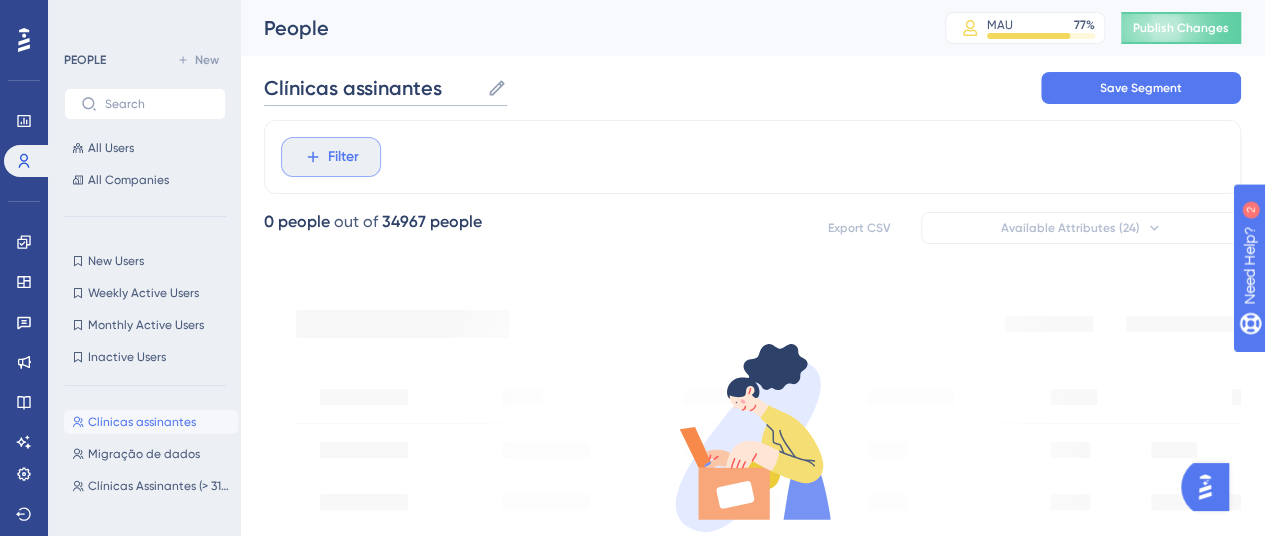 type on "Clínicas assinantes" 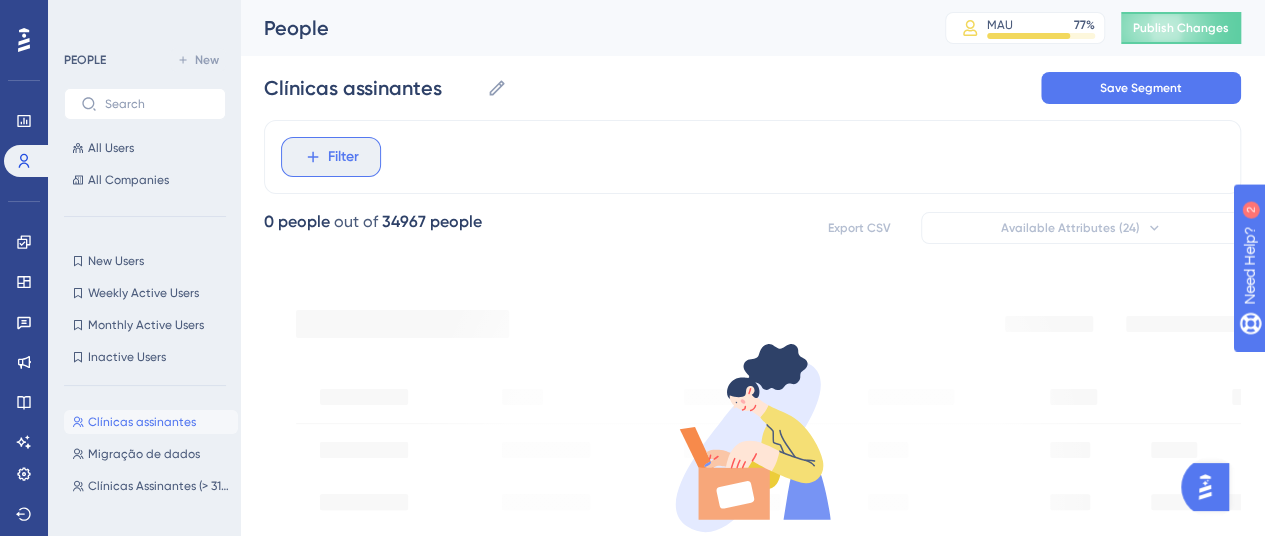 click on "Filter" at bounding box center [331, 157] 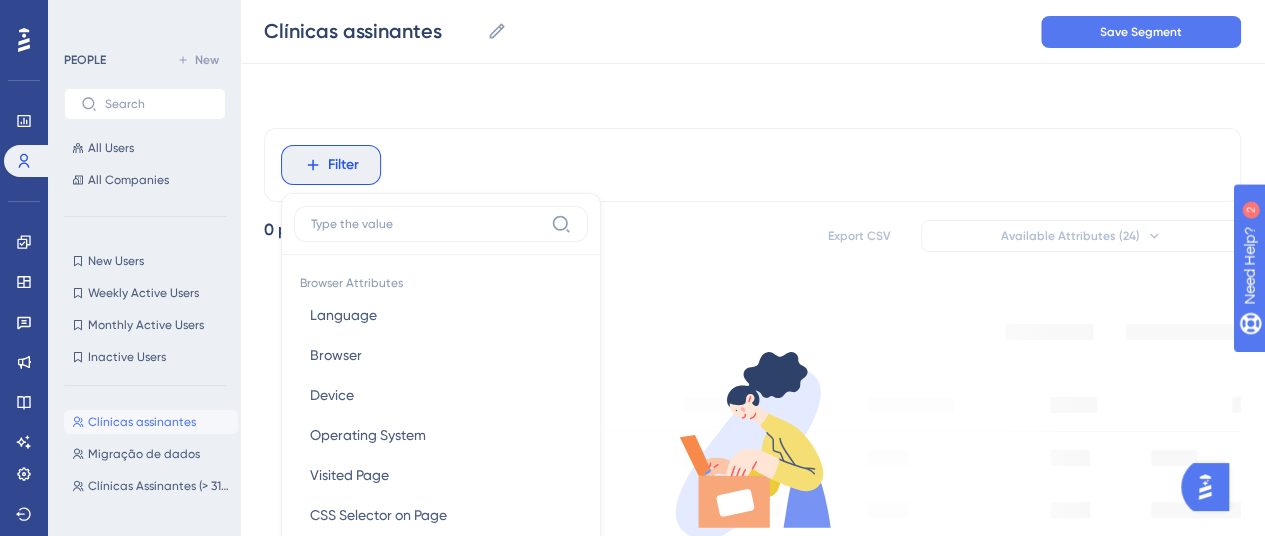 scroll, scrollTop: 118, scrollLeft: 0, axis: vertical 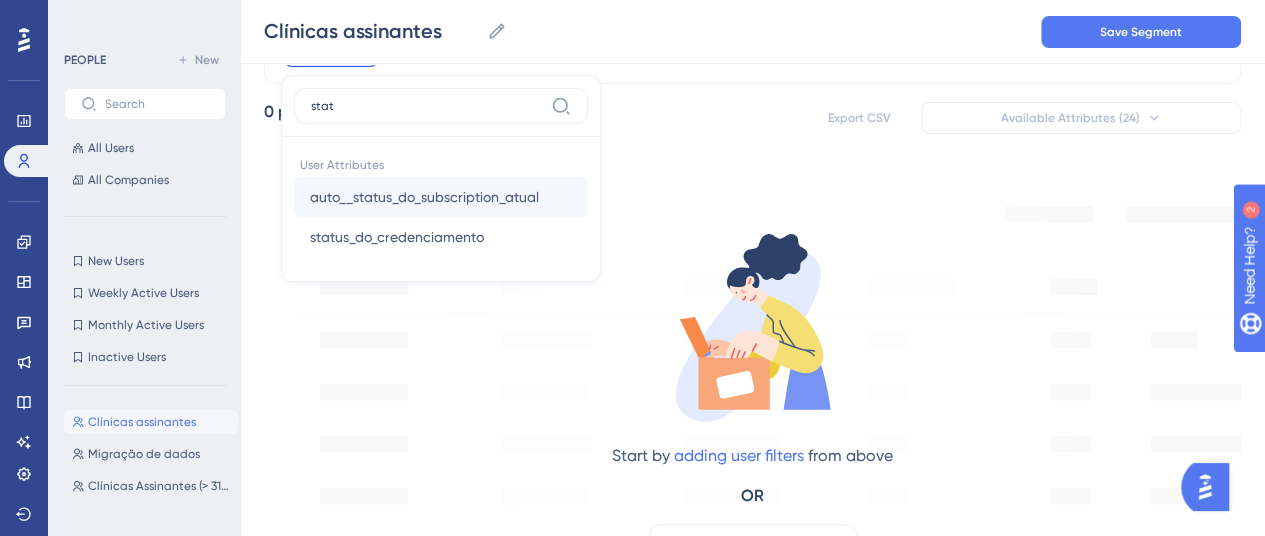 type on "stat" 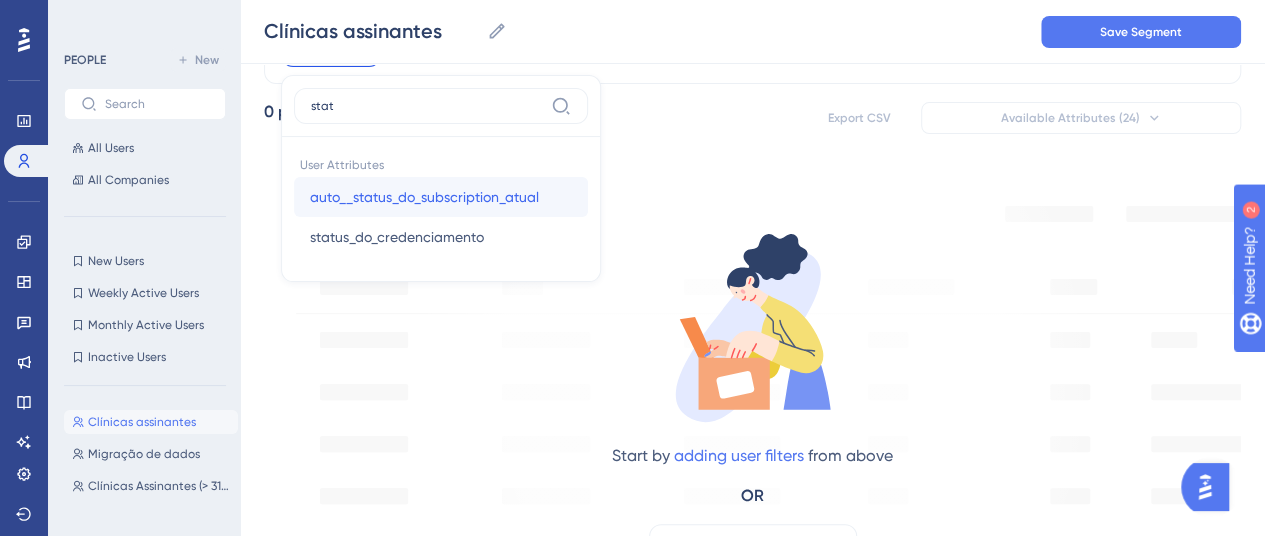 click on "auto__status_do_subscription_atual" at bounding box center (424, 197) 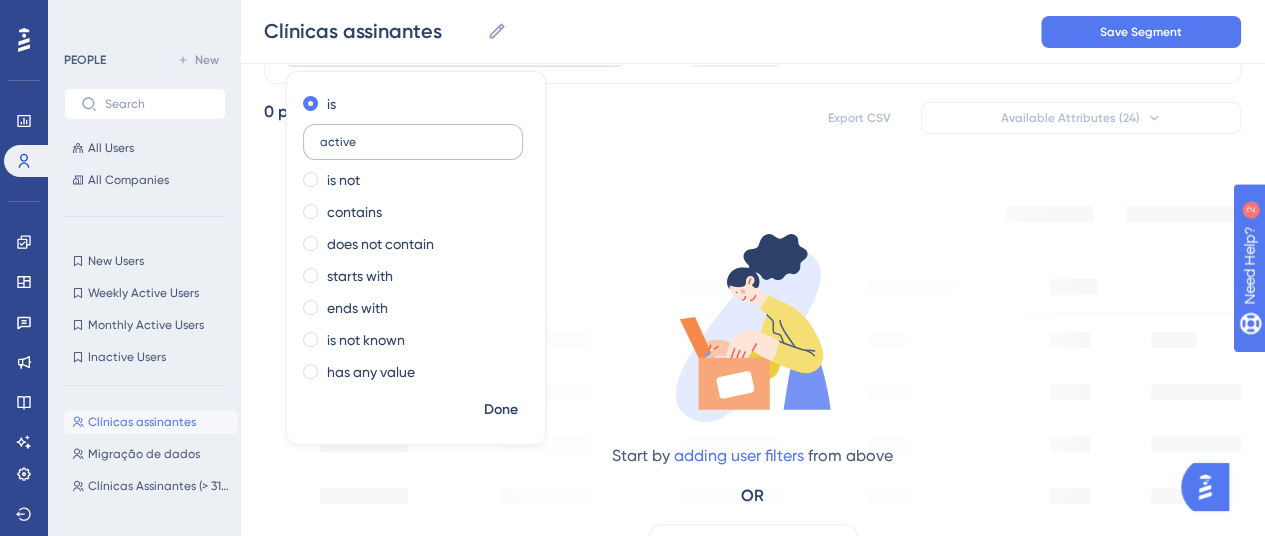 type on "active" 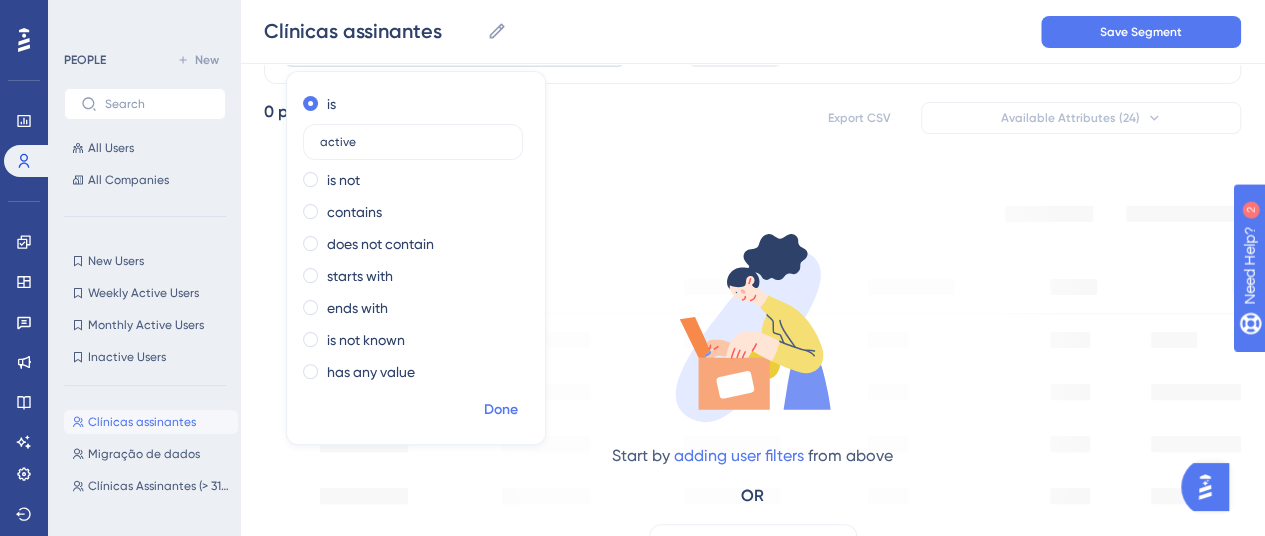click on "Done" at bounding box center [501, 410] 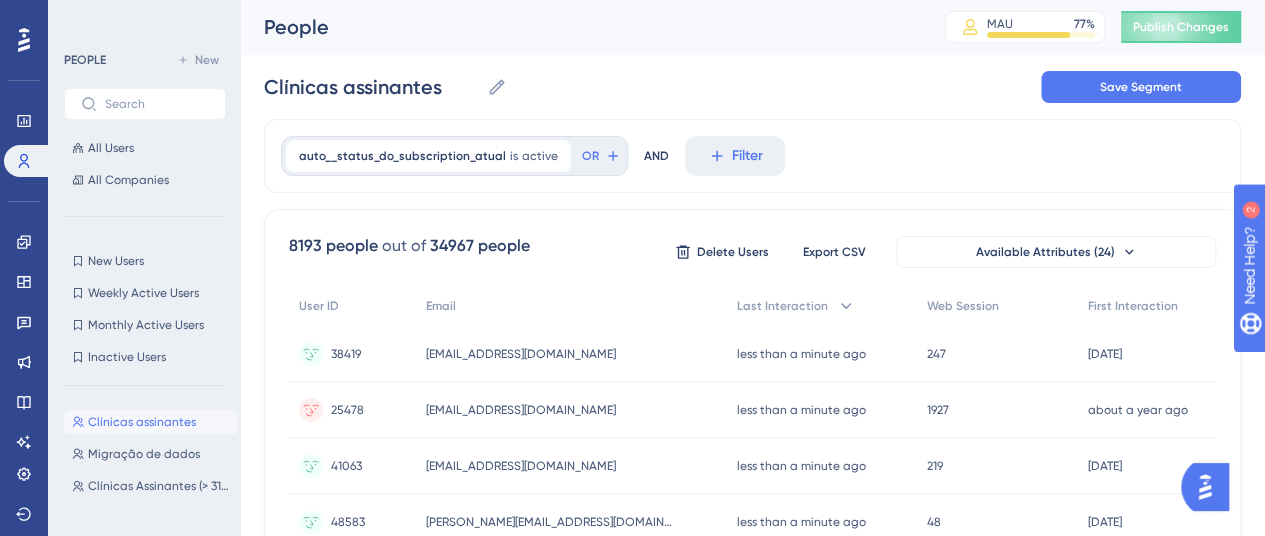 scroll, scrollTop: 0, scrollLeft: 0, axis: both 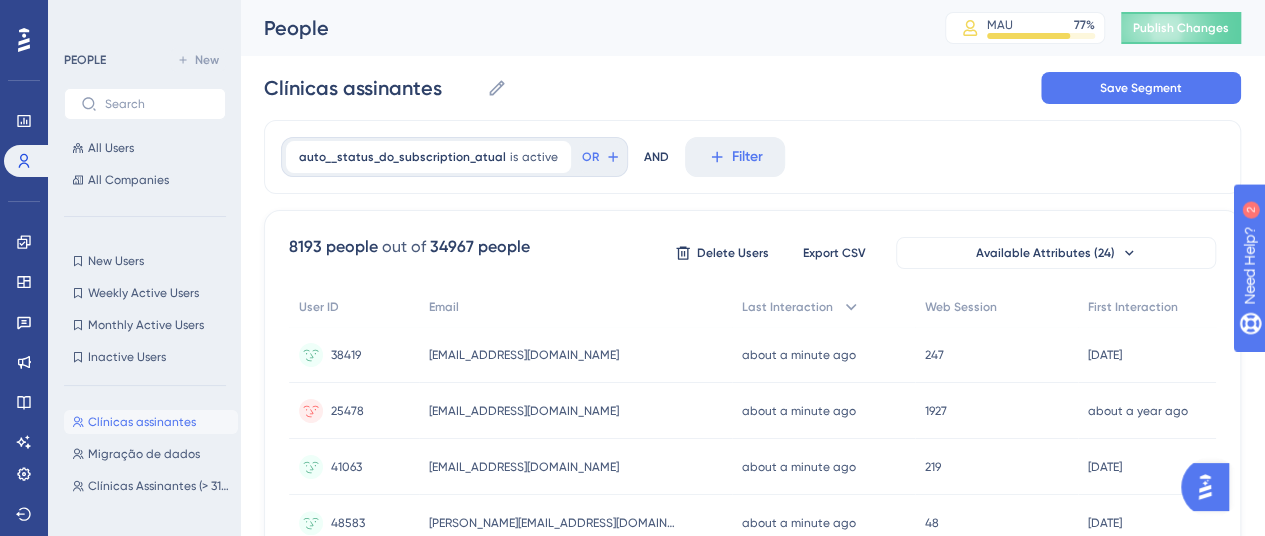 click on "Clínicas assinantes Clínicas assinantes Save Segment" at bounding box center (752, 88) 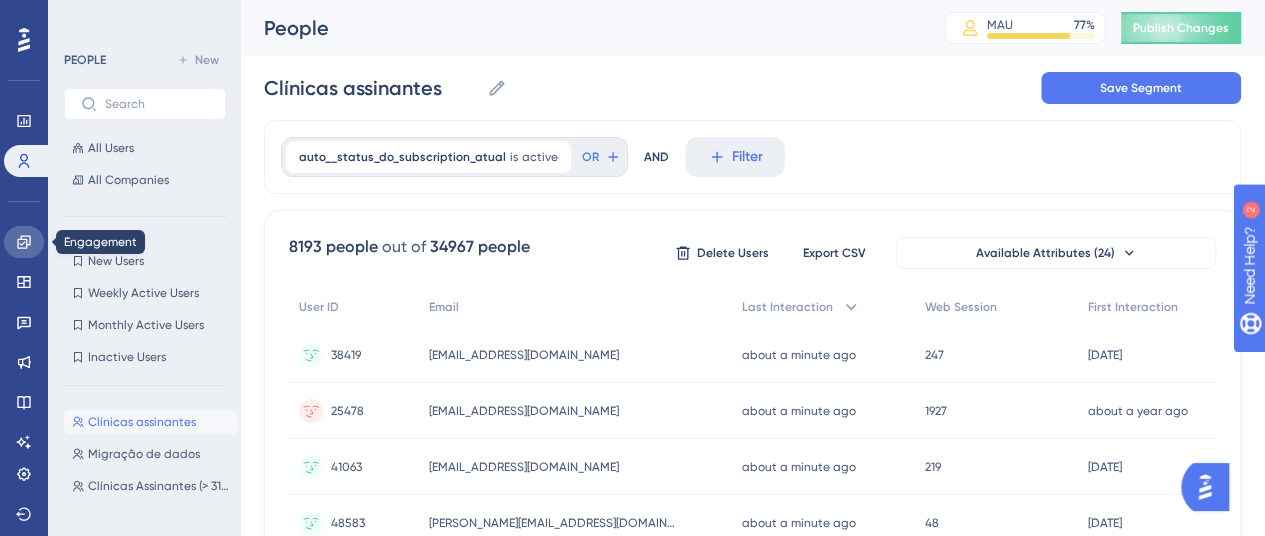 click 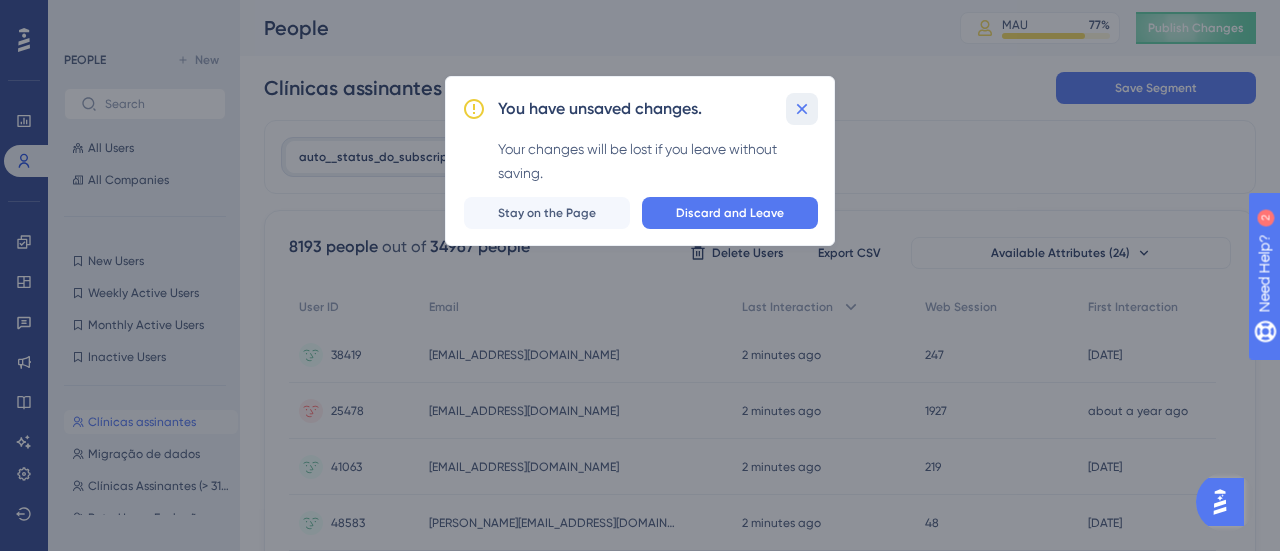 click 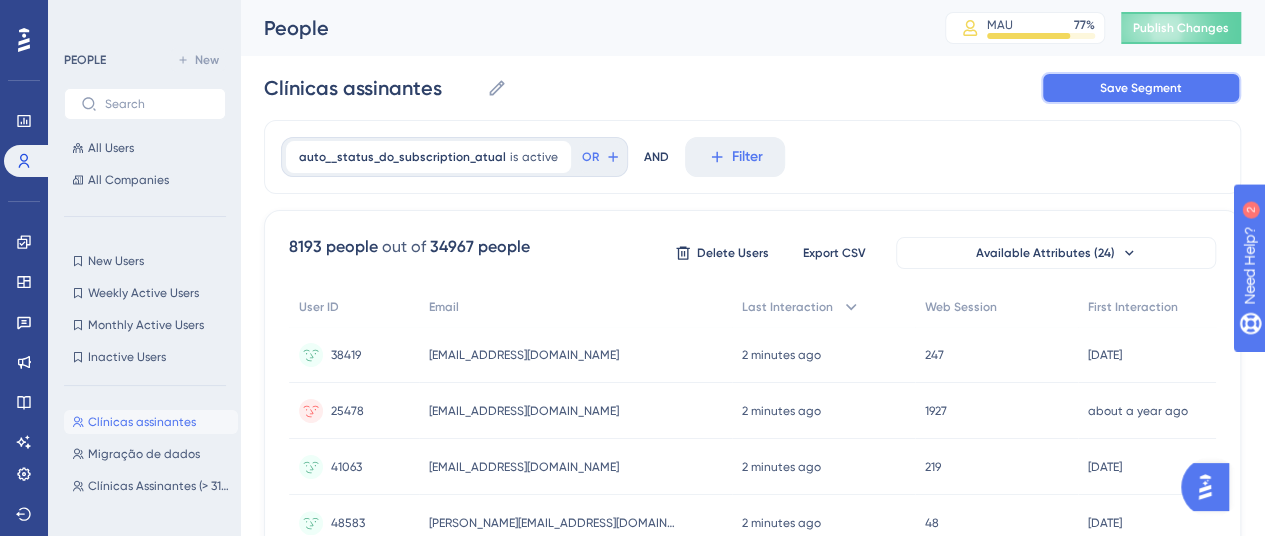 click on "Save Segment" at bounding box center [1141, 88] 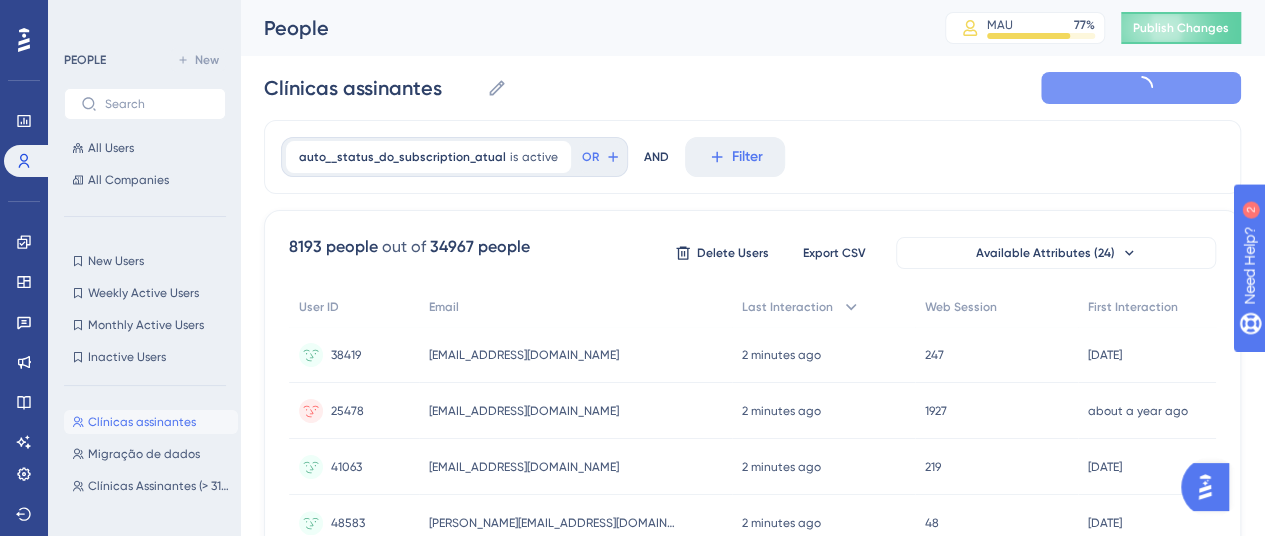 type on "Clínicas assinantes-1" 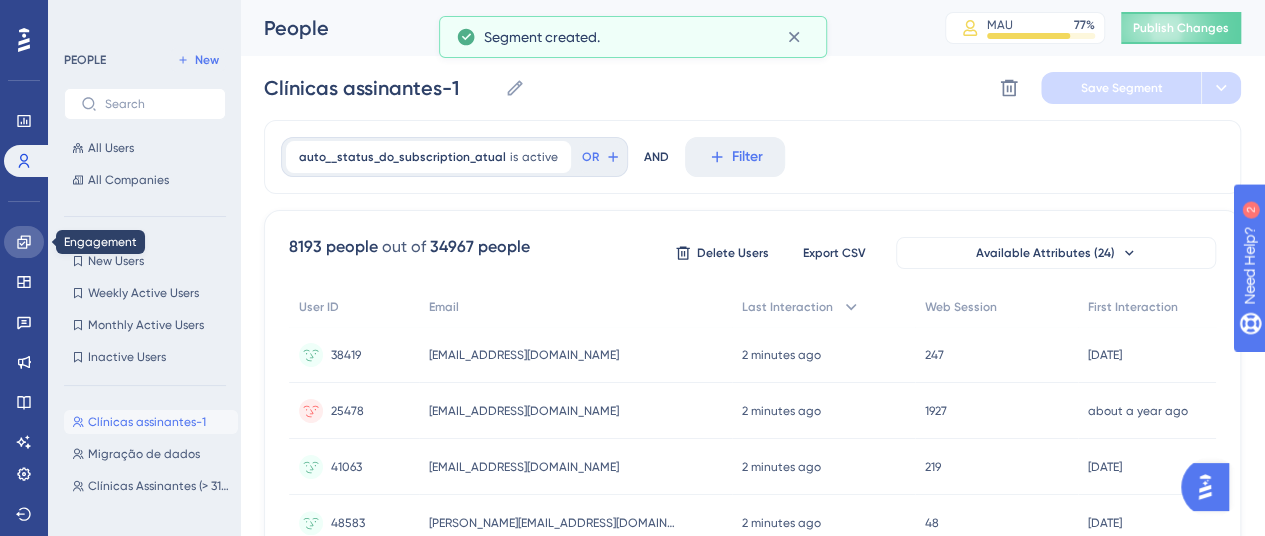 click 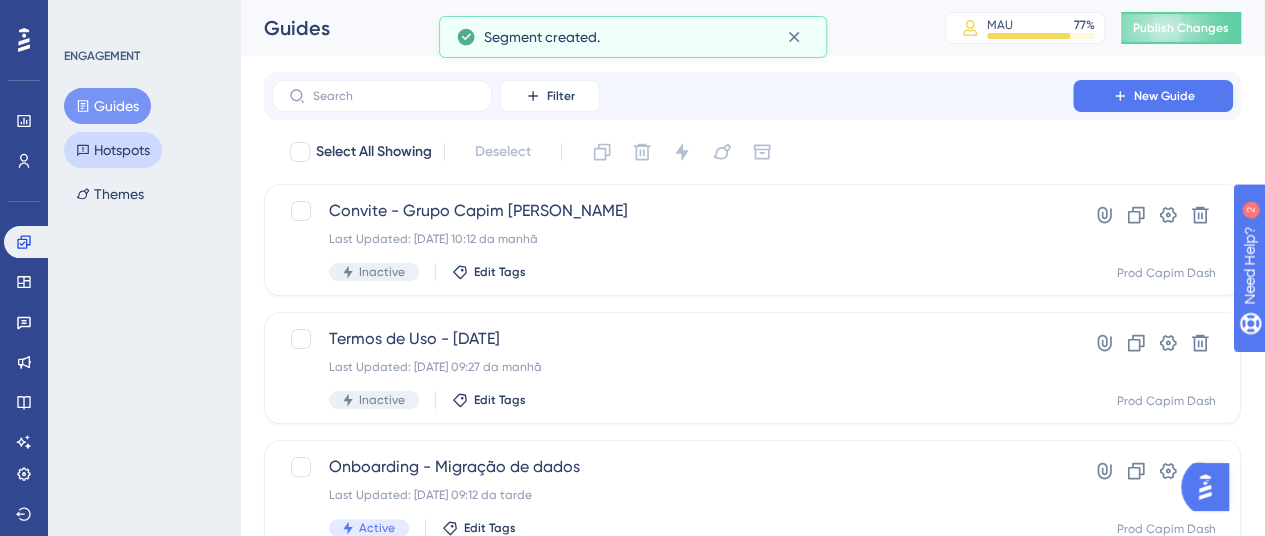 click on "Hotspots" at bounding box center (113, 150) 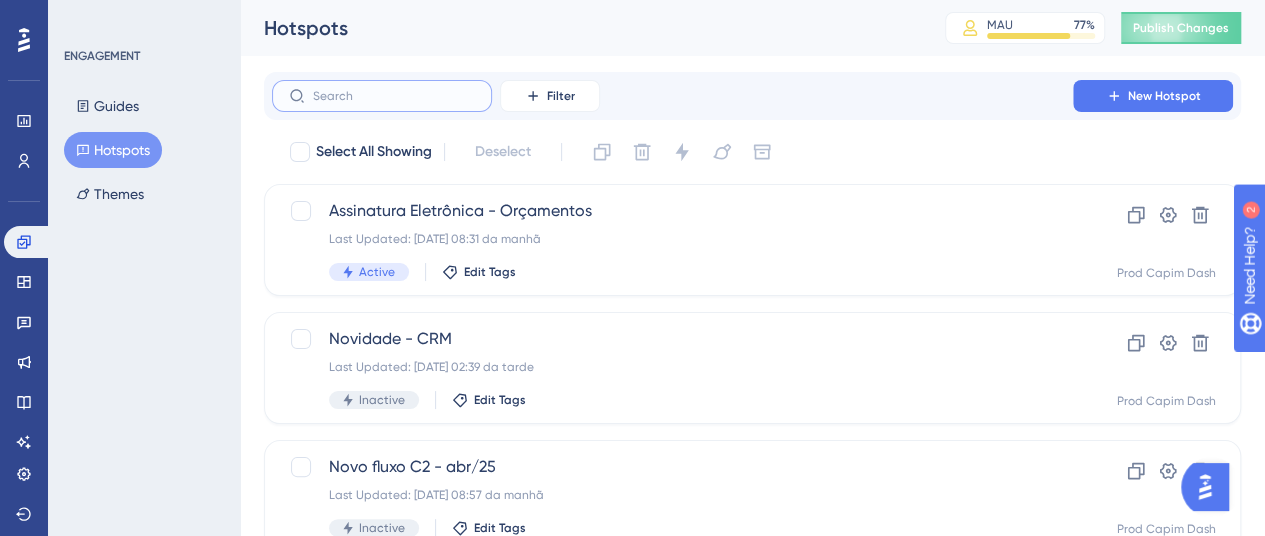 click at bounding box center [394, 96] 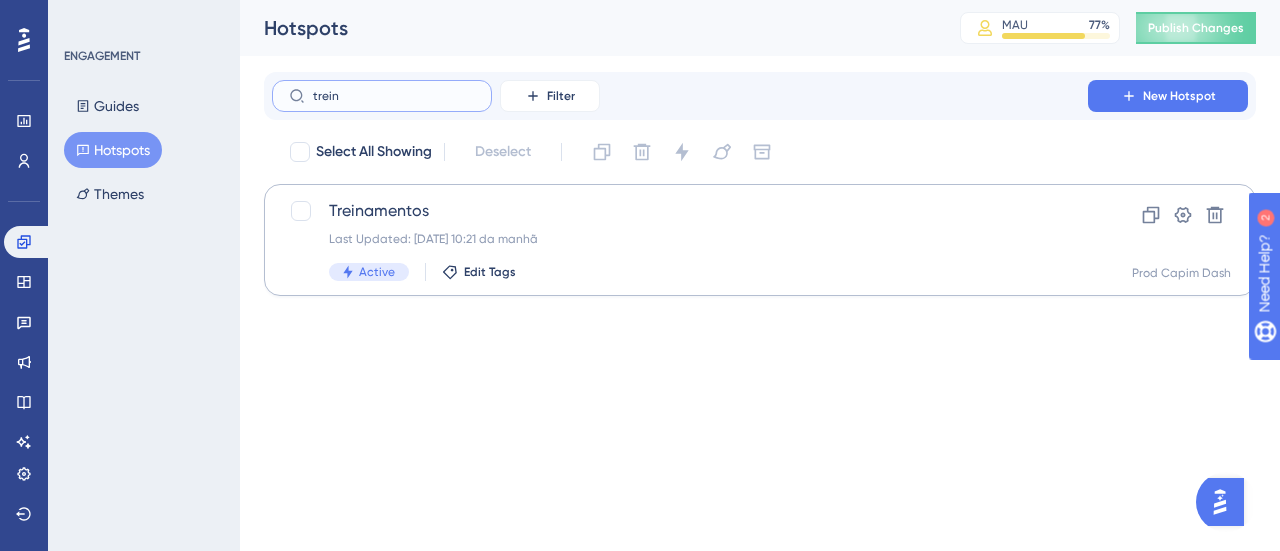 type on "trein" 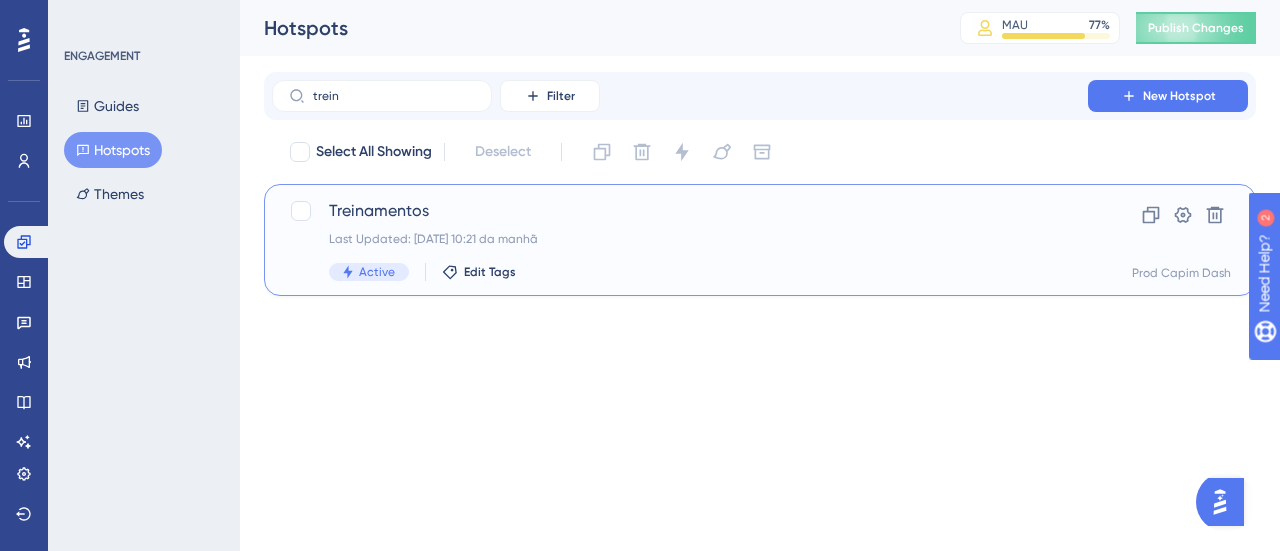 click on "Treinamentos" at bounding box center [680, 211] 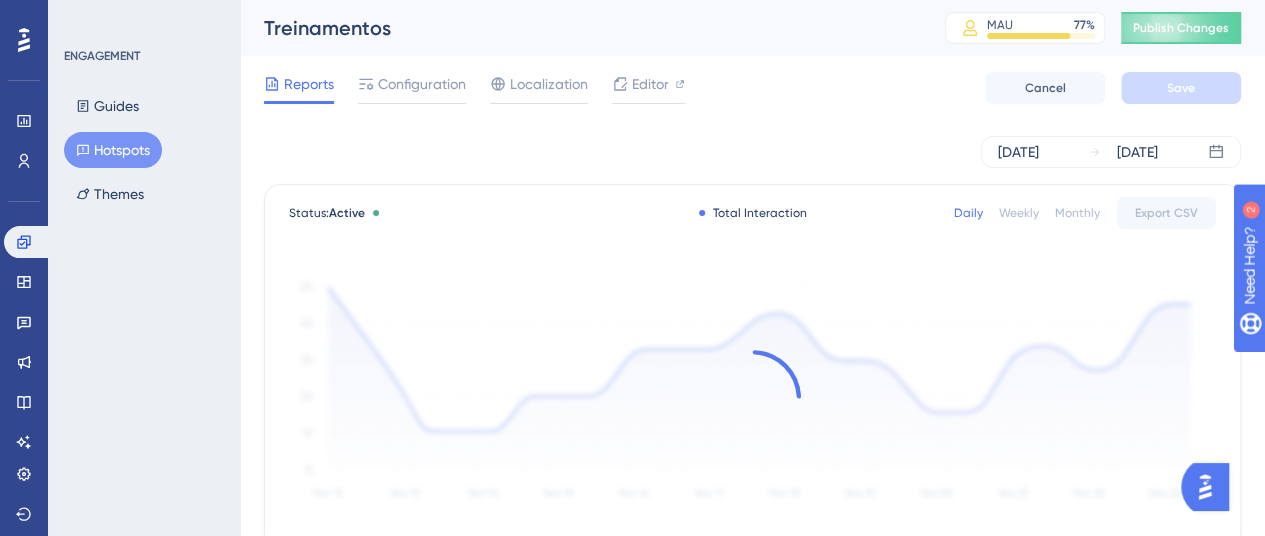 click on "Reports Configuration Localization Editor Cancel Save" at bounding box center (752, 88) 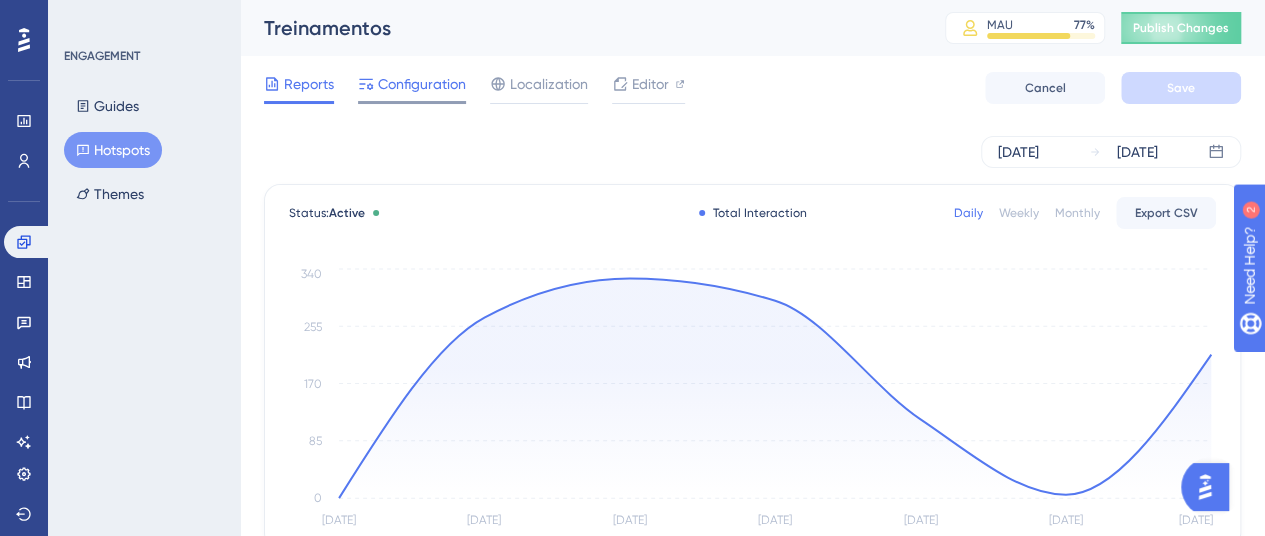 click on "Configuration" at bounding box center (422, 84) 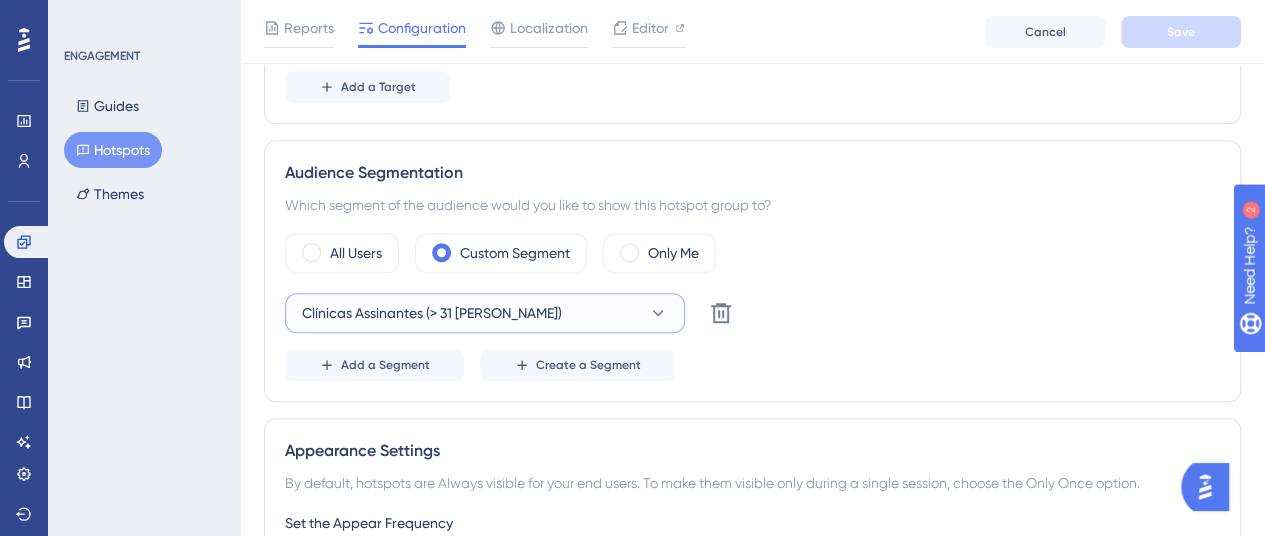 click on "Clínicas Assinantes (> 31 [PERSON_NAME])" at bounding box center (432, 313) 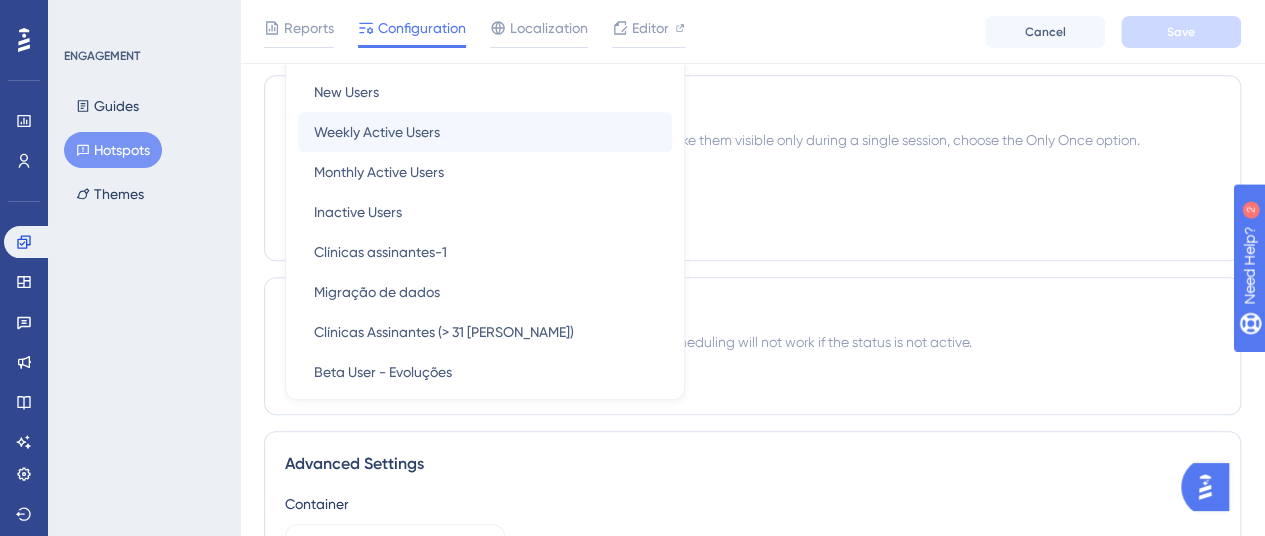 scroll, scrollTop: 891, scrollLeft: 0, axis: vertical 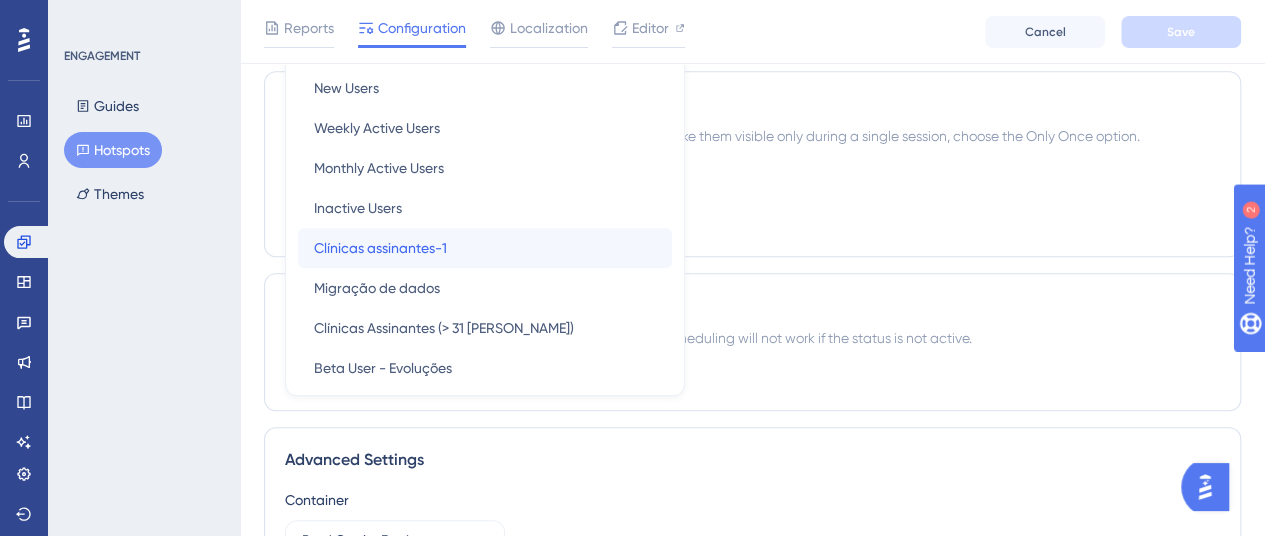 click on "Clínicas assinantes-1" at bounding box center [380, 248] 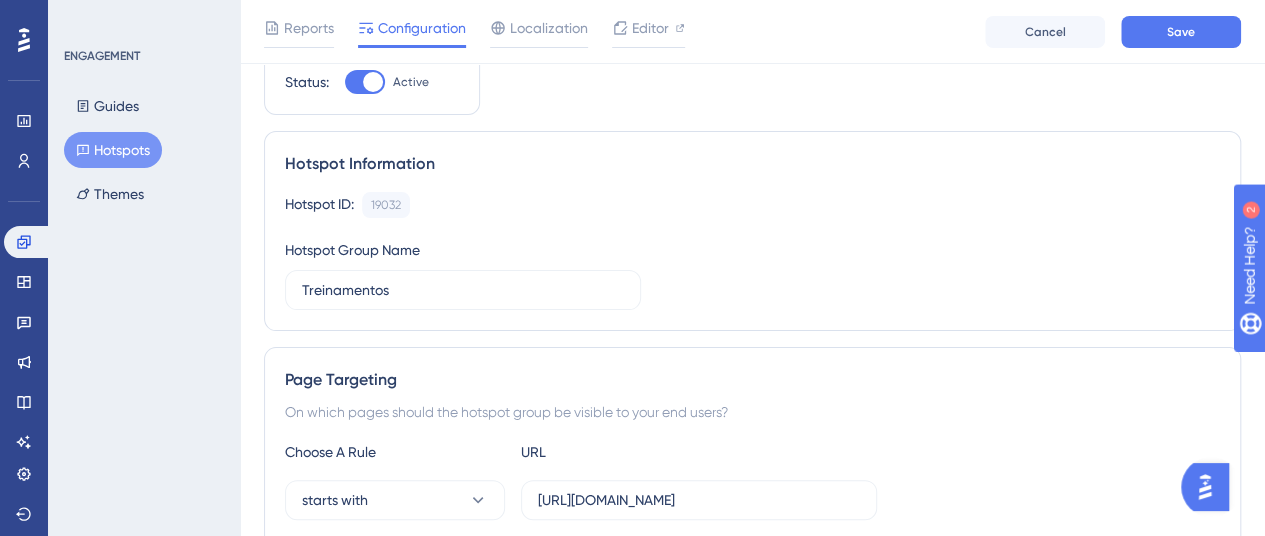 scroll, scrollTop: 0, scrollLeft: 0, axis: both 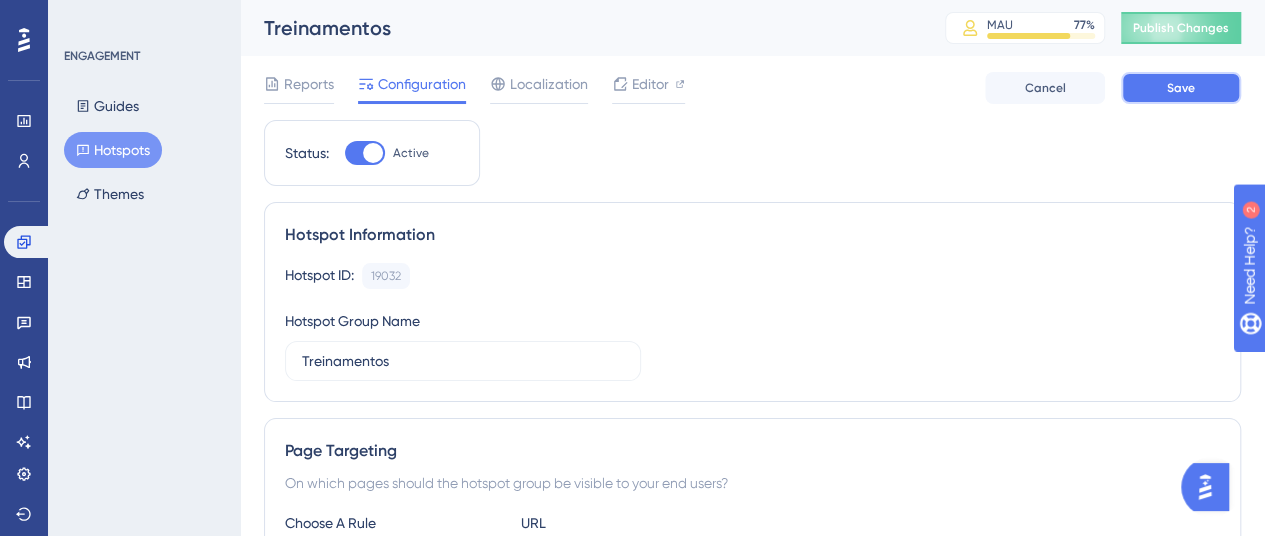 click on "Save" at bounding box center [1181, 88] 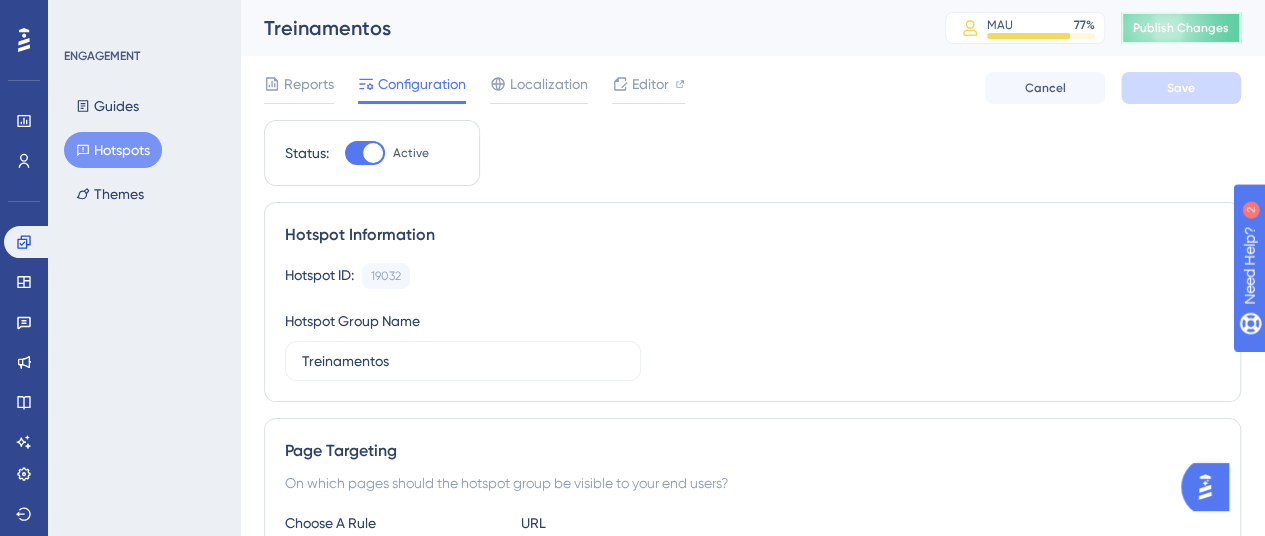 click on "Publish Changes" at bounding box center [1181, 28] 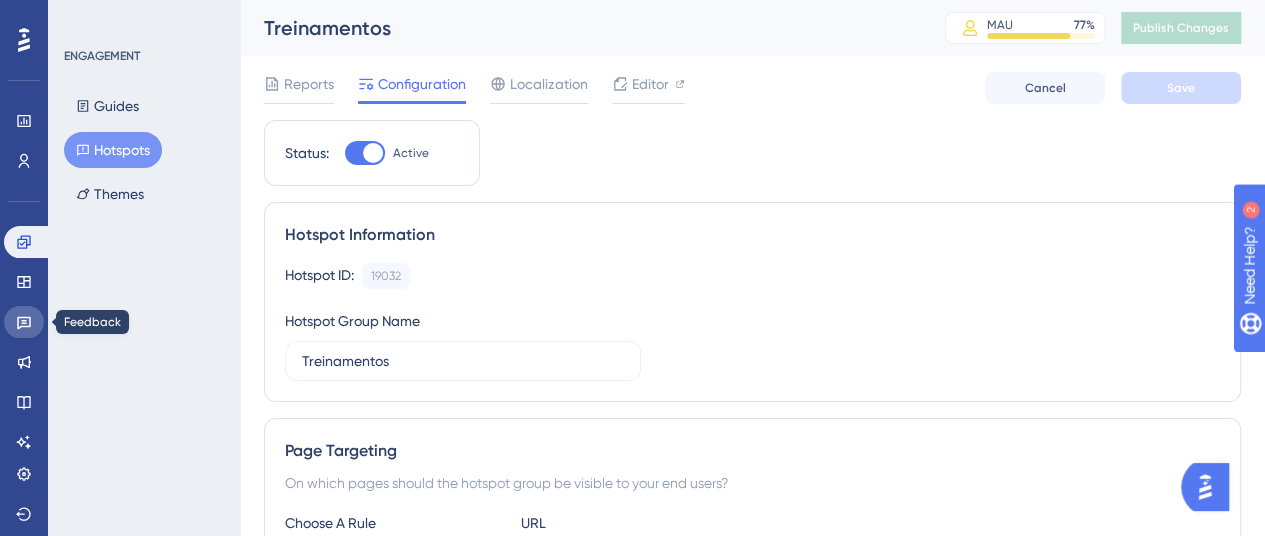 click 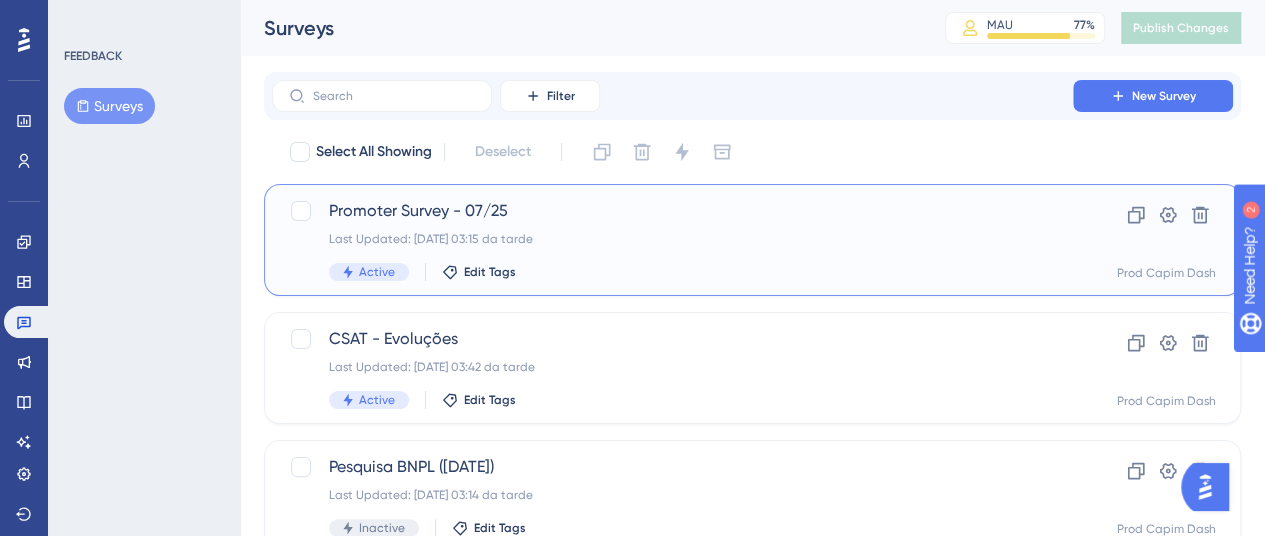 click on "Promoter Survey - 07/25" at bounding box center [672, 211] 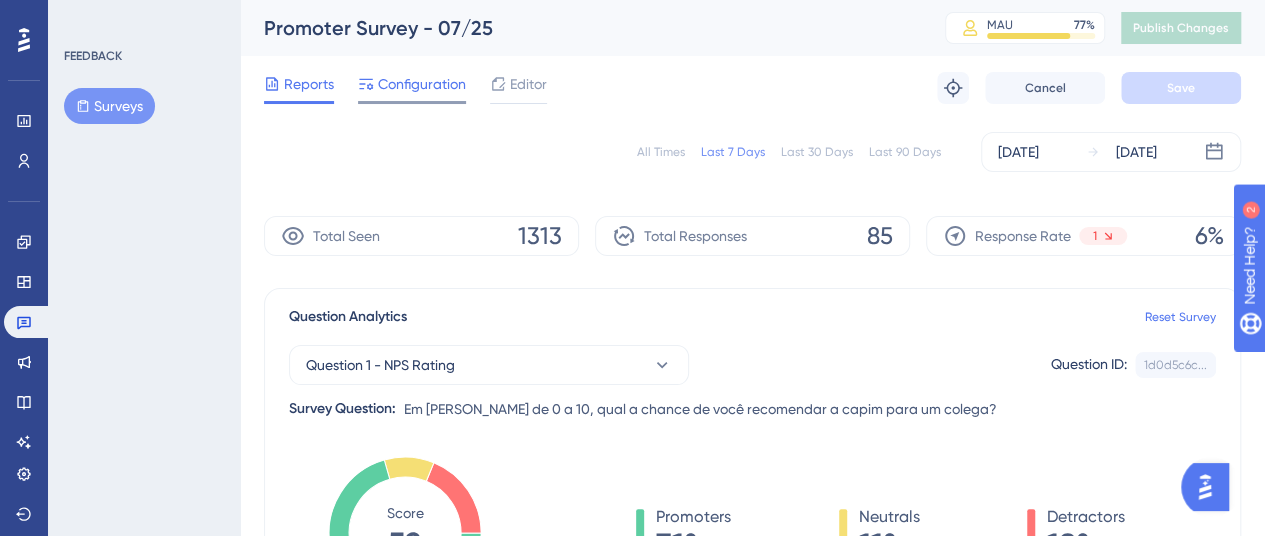 click on "Configuration" at bounding box center (422, 84) 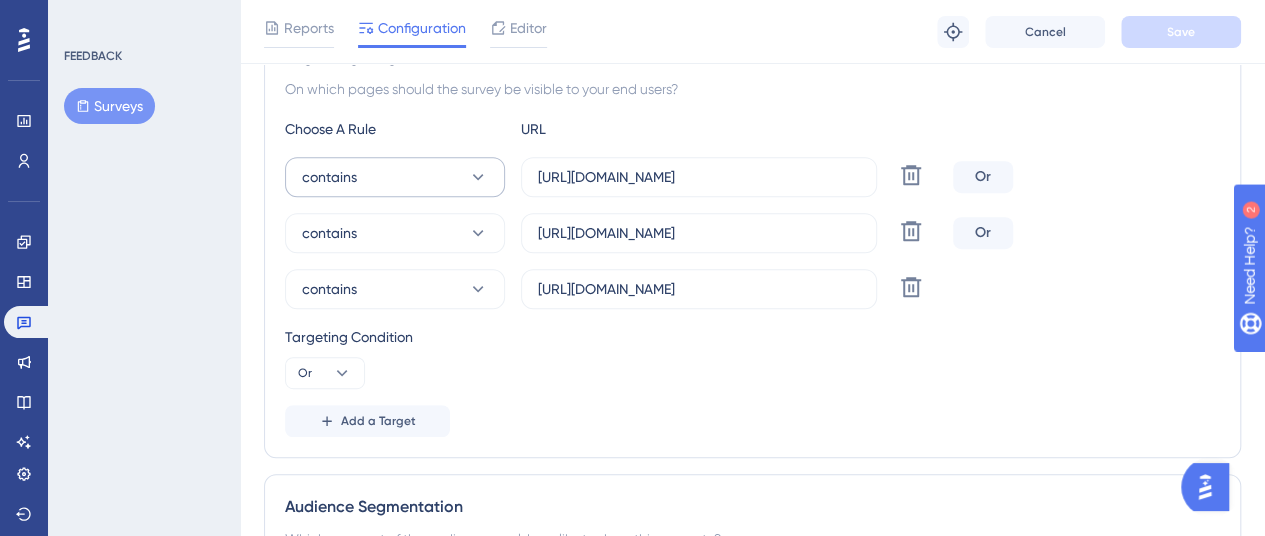 scroll, scrollTop: 403, scrollLeft: 15, axis: both 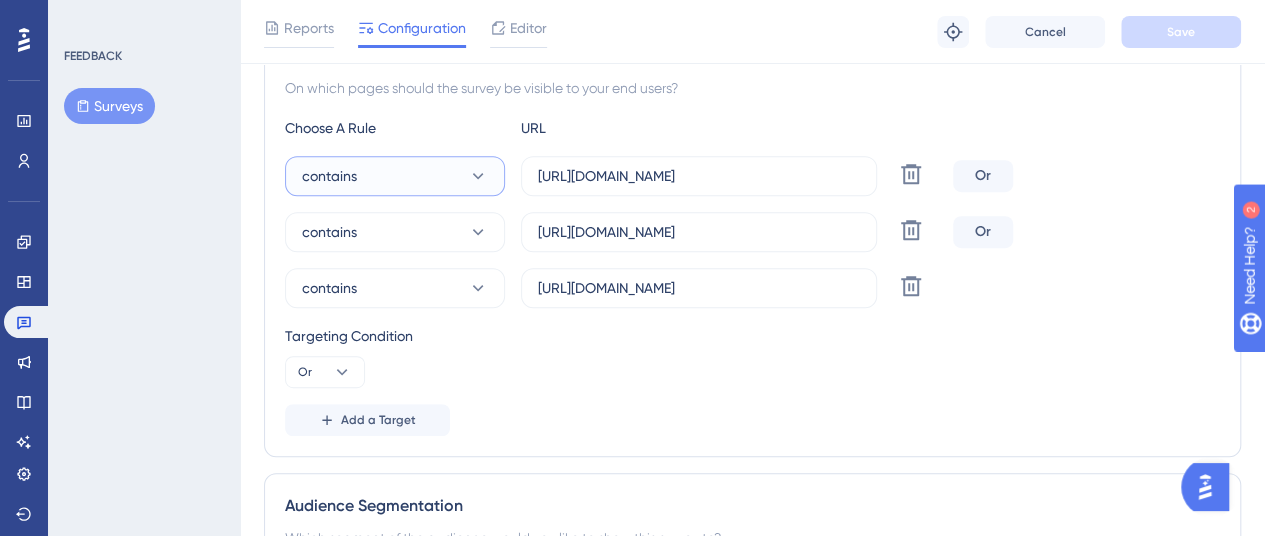 click on "contains" at bounding box center [395, 176] 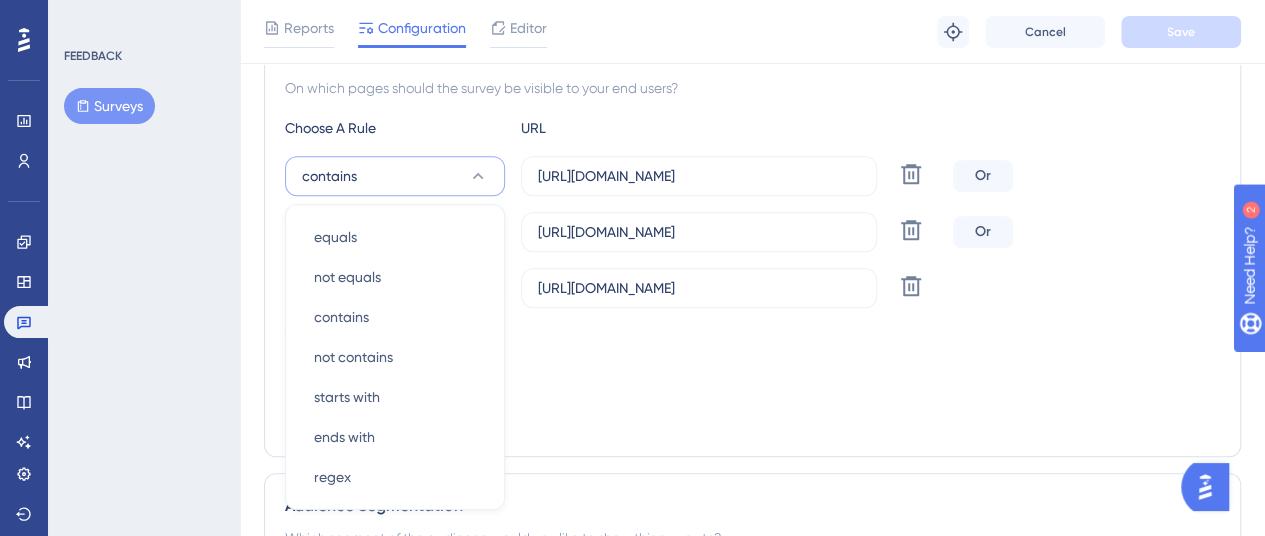 scroll, scrollTop: 489, scrollLeft: 15, axis: both 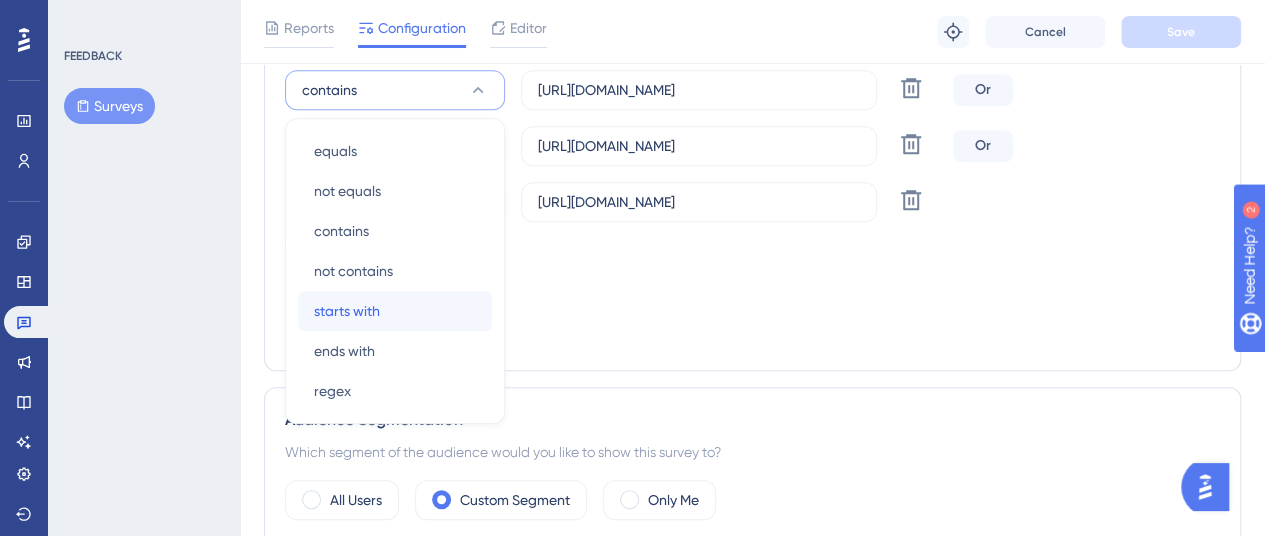 click on "starts with starts with" at bounding box center [395, 311] 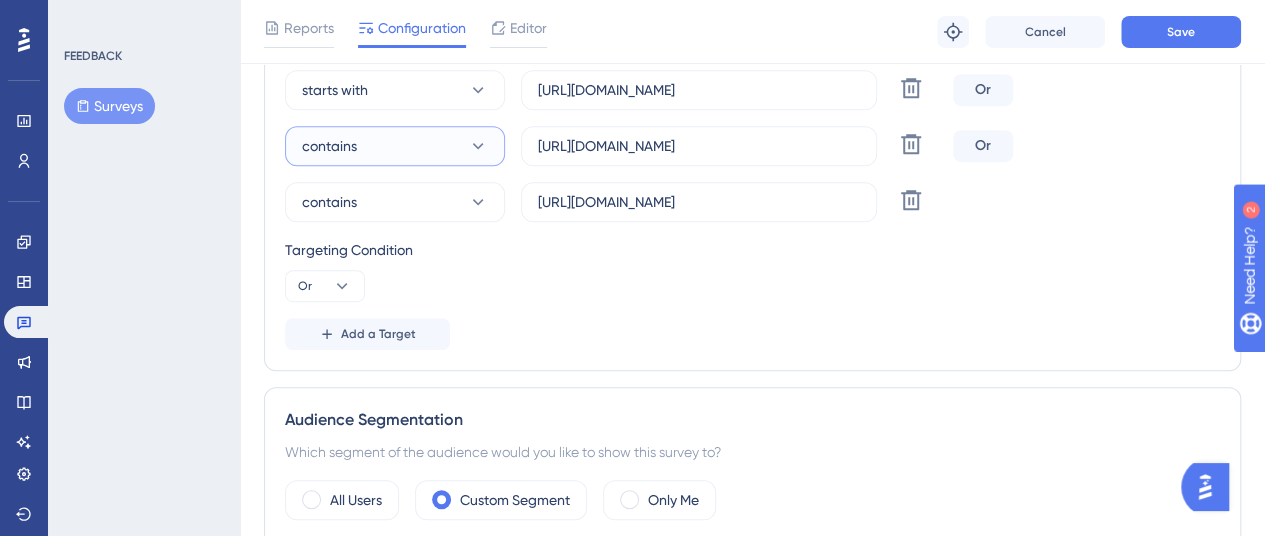 click on "contains" at bounding box center (395, 146) 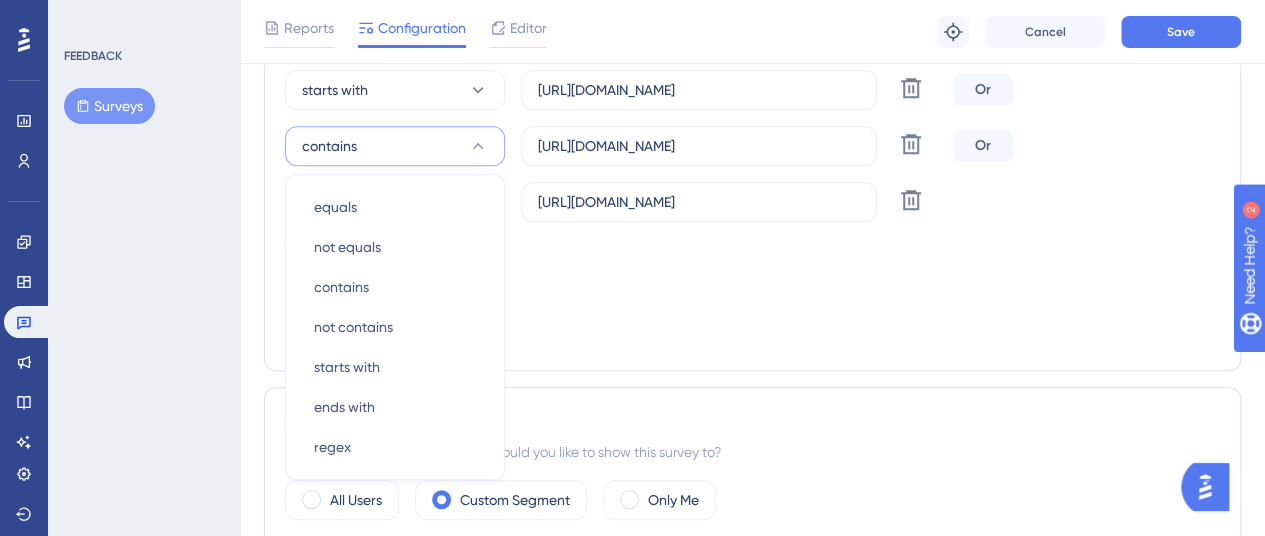 scroll, scrollTop: 545, scrollLeft: 15, axis: both 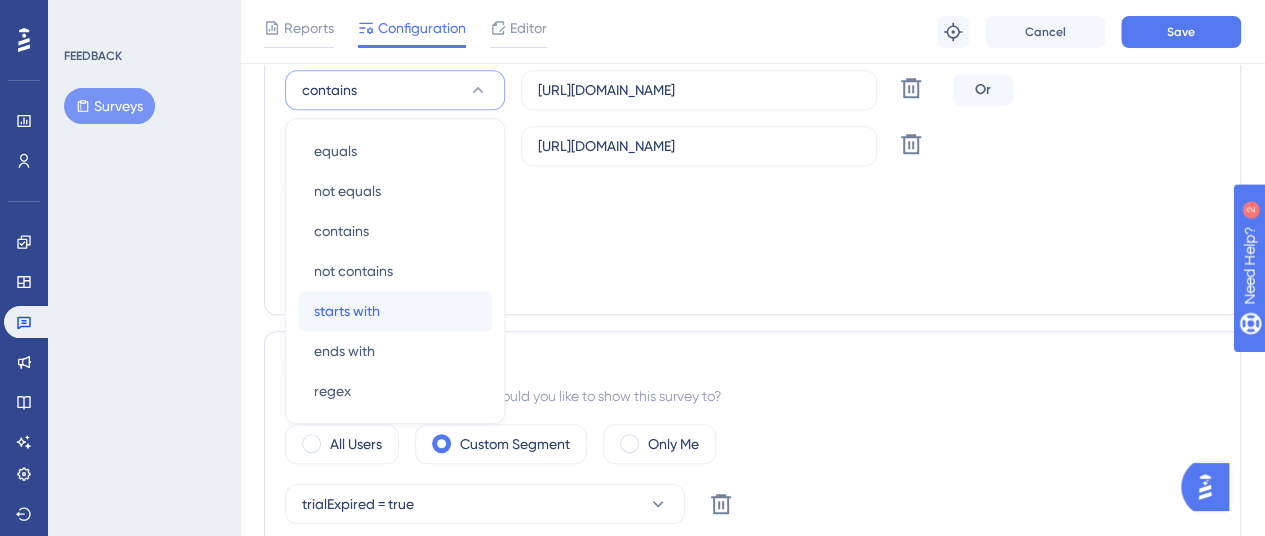 click on "starts with starts with" at bounding box center [395, 311] 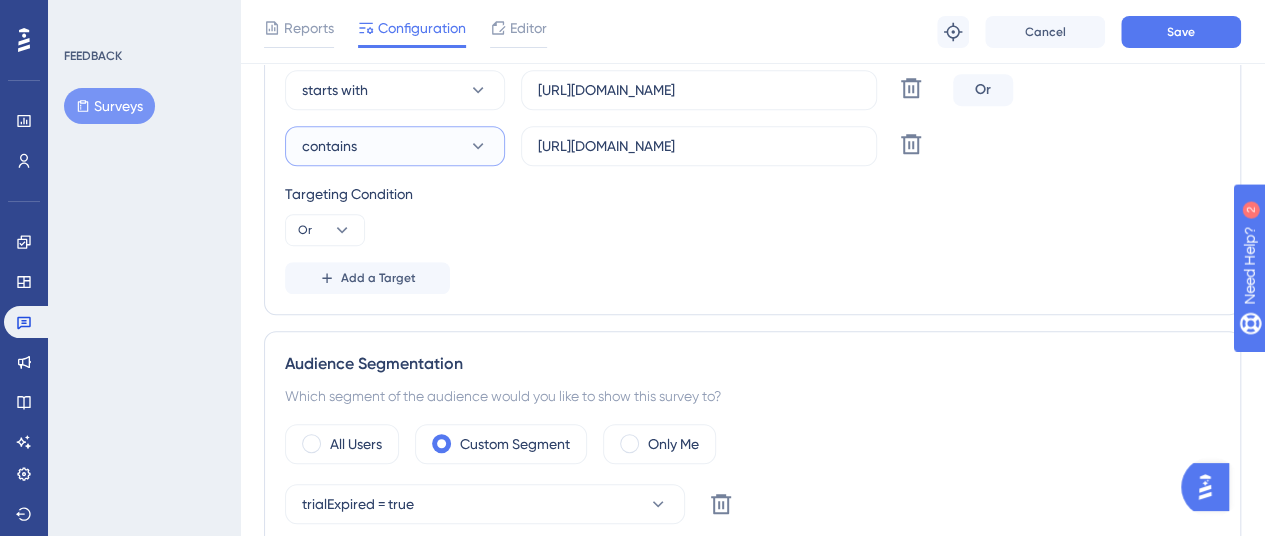 click on "contains" at bounding box center (395, 146) 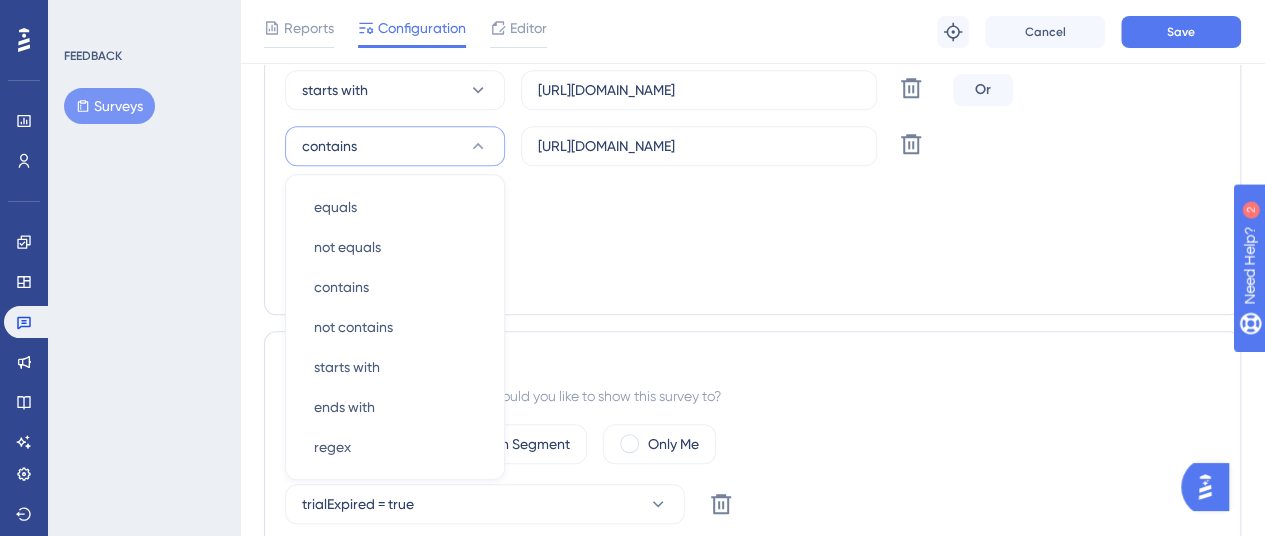 scroll, scrollTop: 601, scrollLeft: 15, axis: both 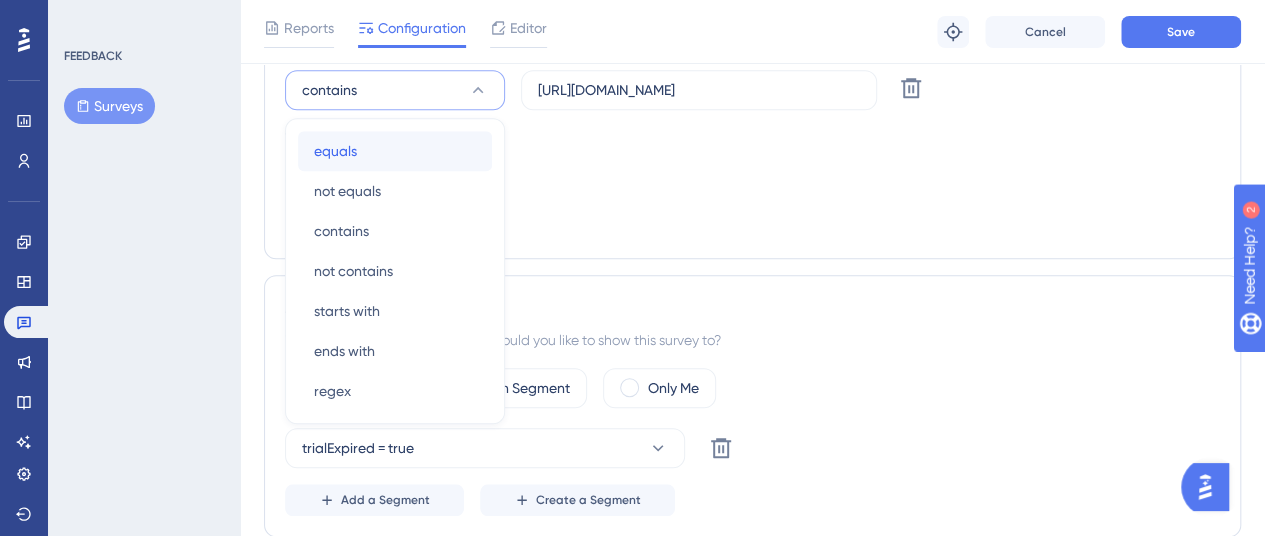 click on "equals equals" at bounding box center [395, 151] 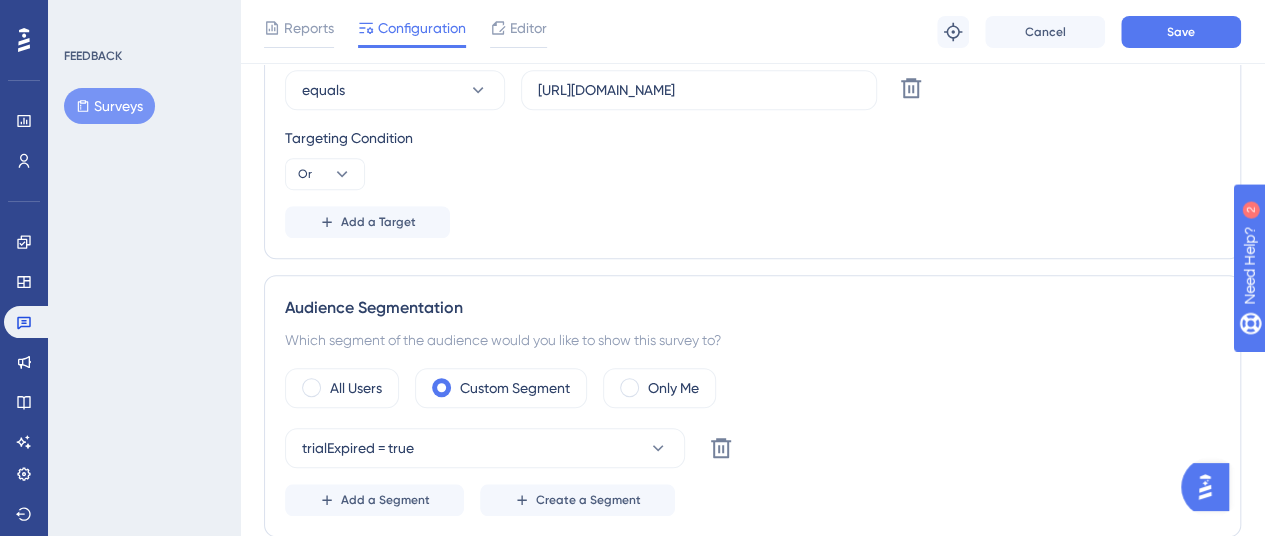 click on "Add a Target" at bounding box center (752, 222) 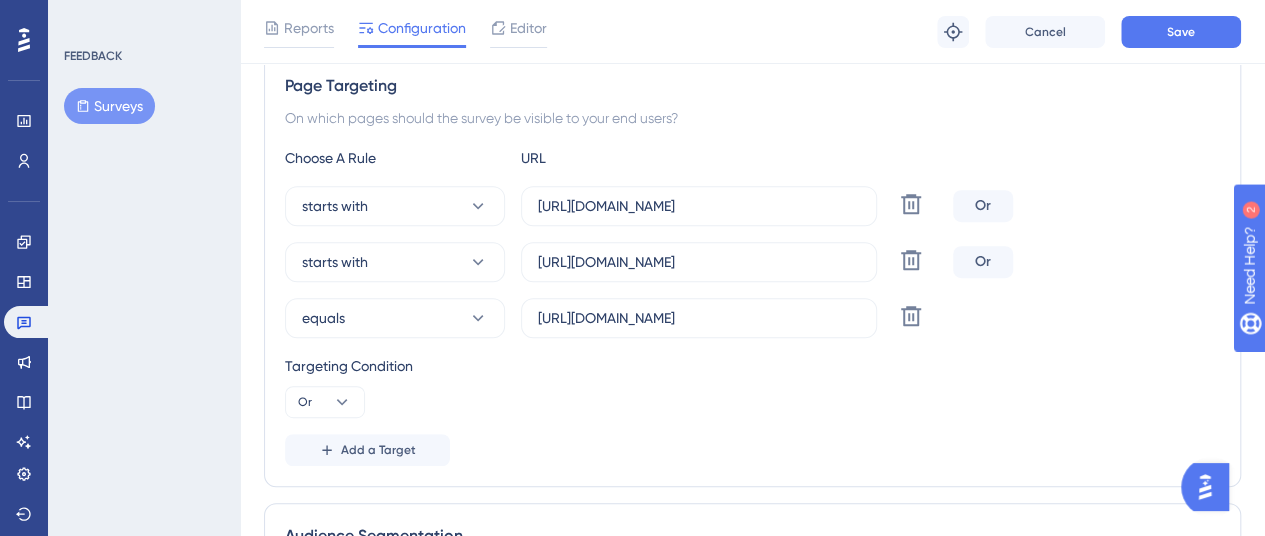 scroll, scrollTop: 305, scrollLeft: 15, axis: both 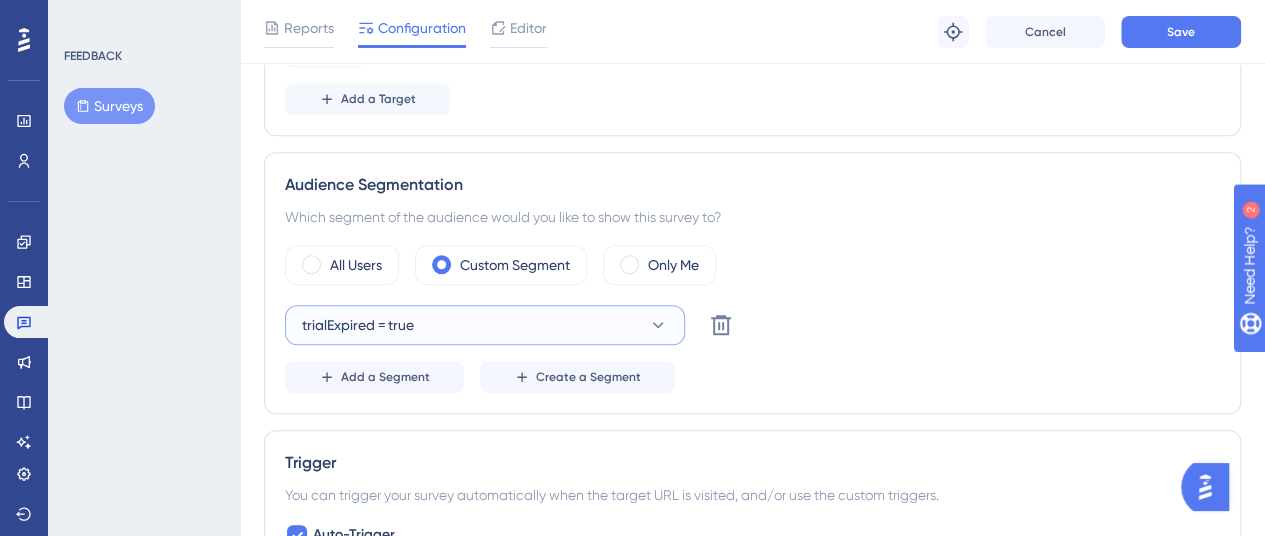 click on "trialExpired = true" at bounding box center (485, 325) 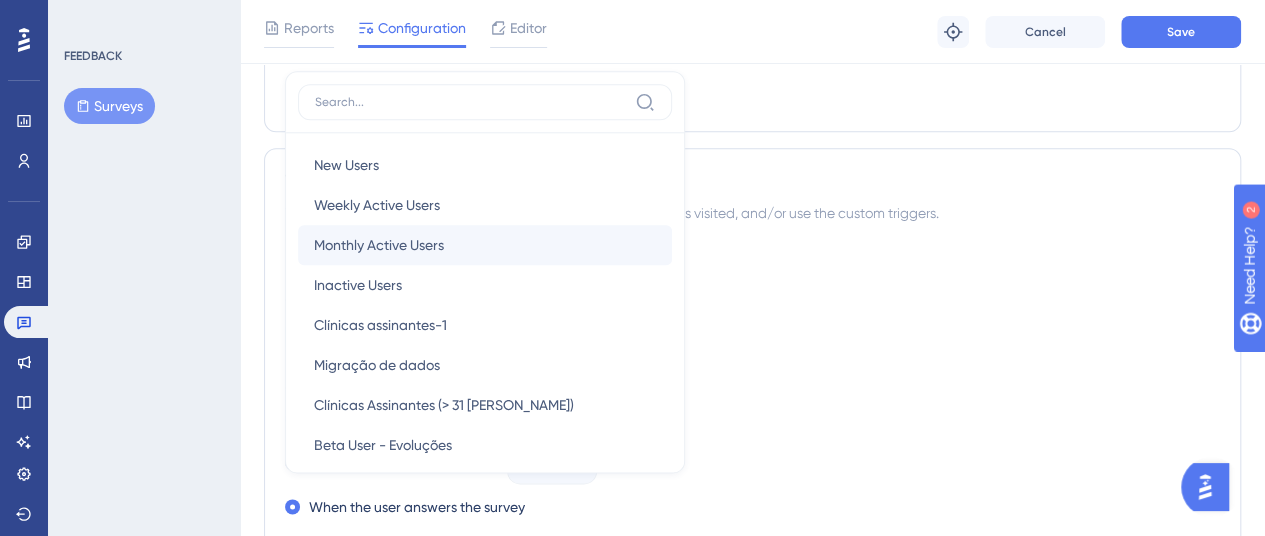scroll, scrollTop: 996, scrollLeft: 15, axis: both 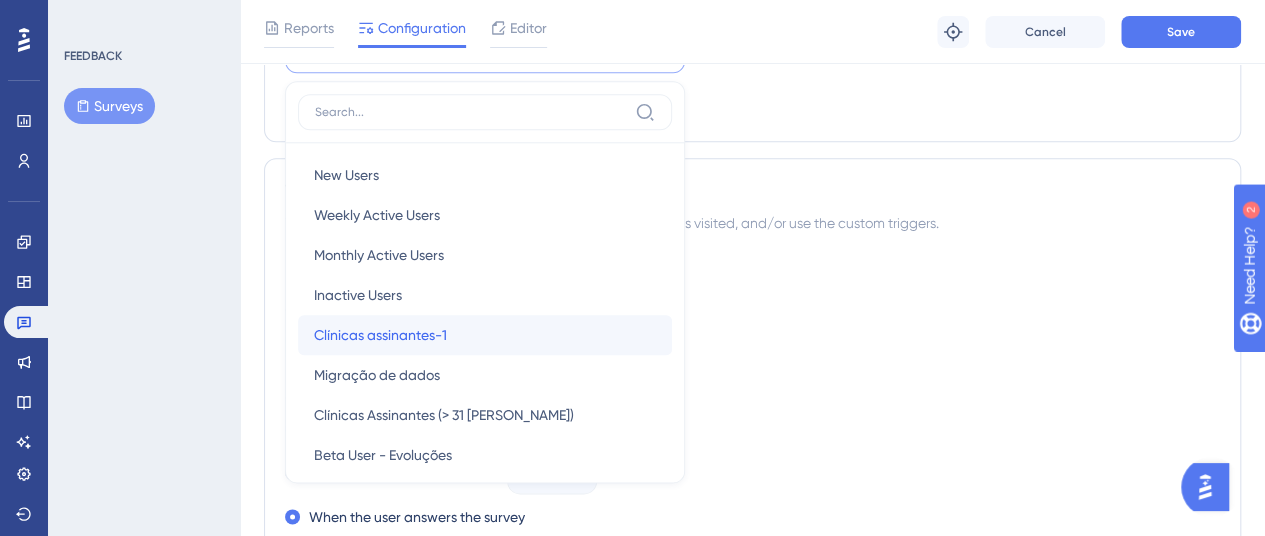 click on "Clínicas assinantes-1" at bounding box center [380, 335] 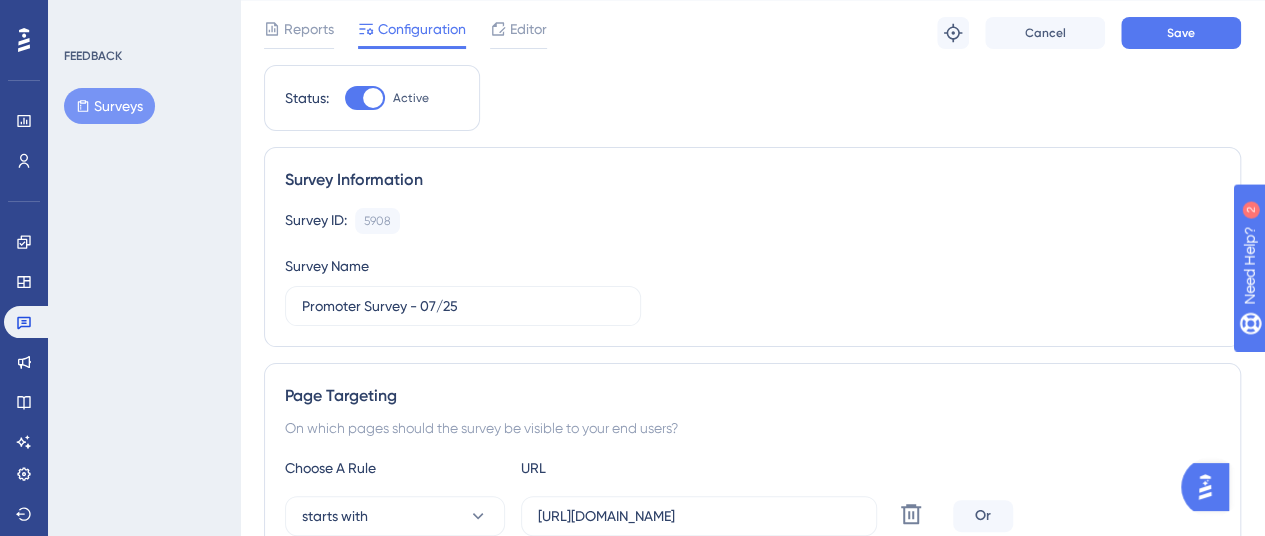 scroll, scrollTop: 0, scrollLeft: 15, axis: horizontal 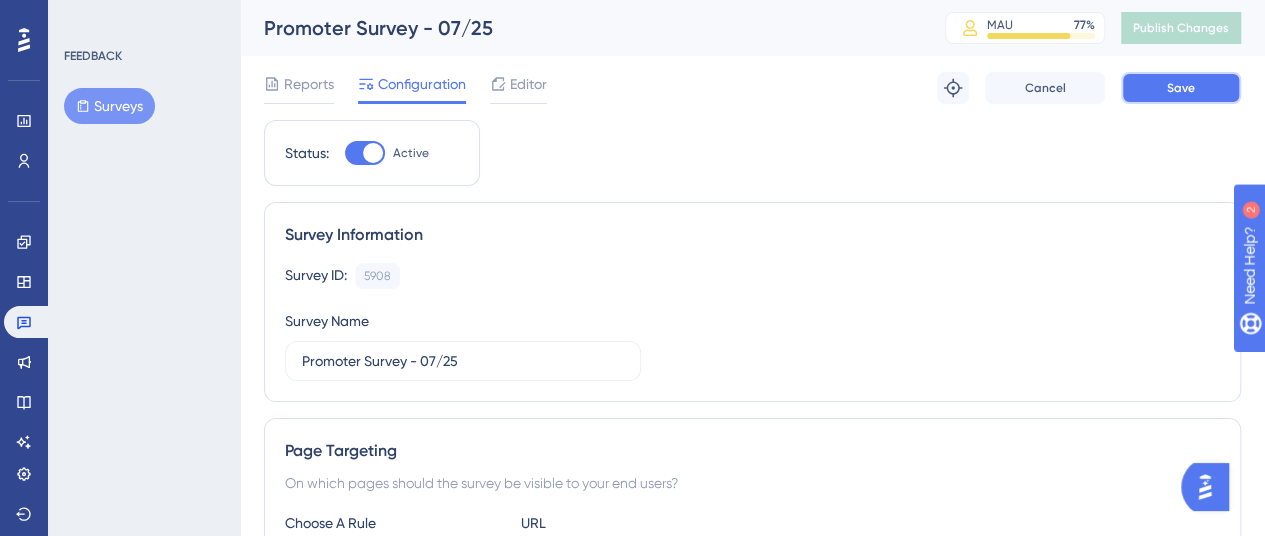click on "Save" at bounding box center [1181, 88] 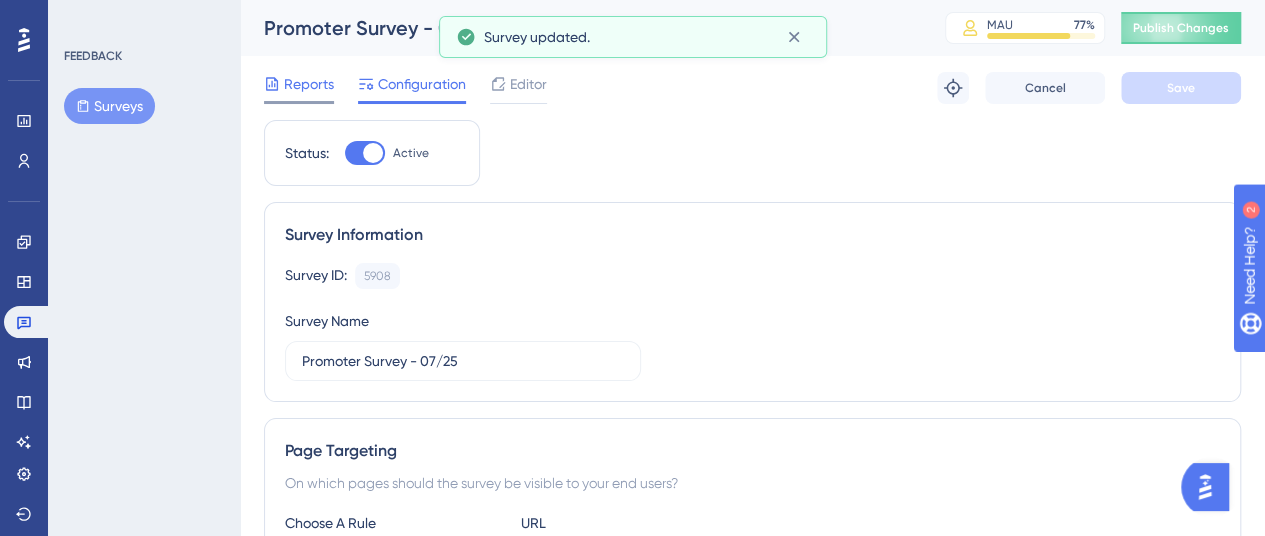 click on "Reports" at bounding box center [309, 84] 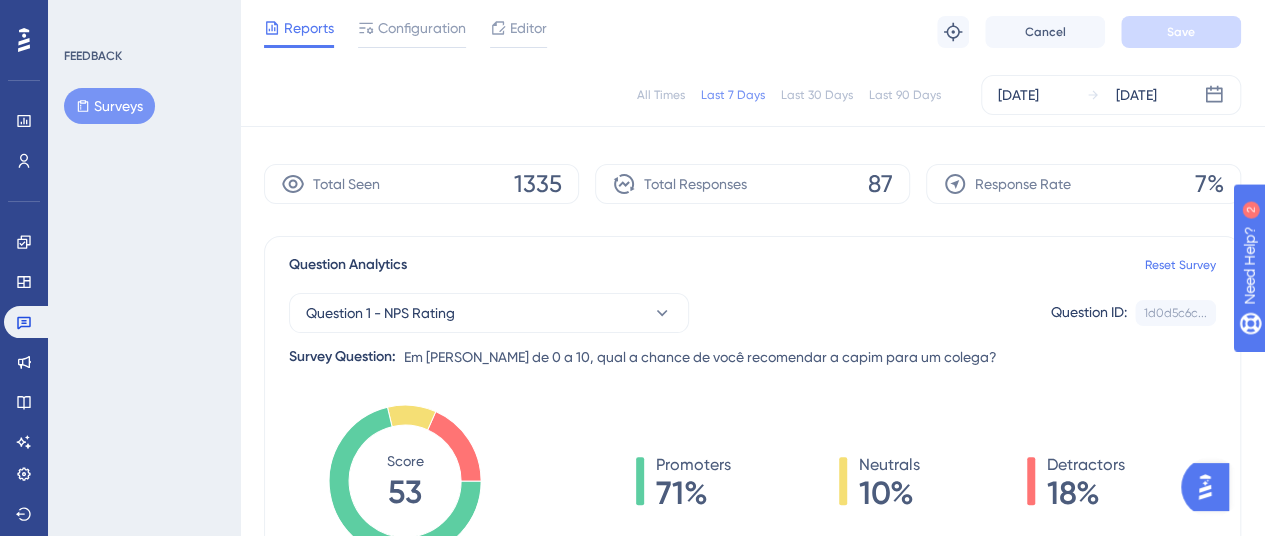 scroll, scrollTop: 0, scrollLeft: 0, axis: both 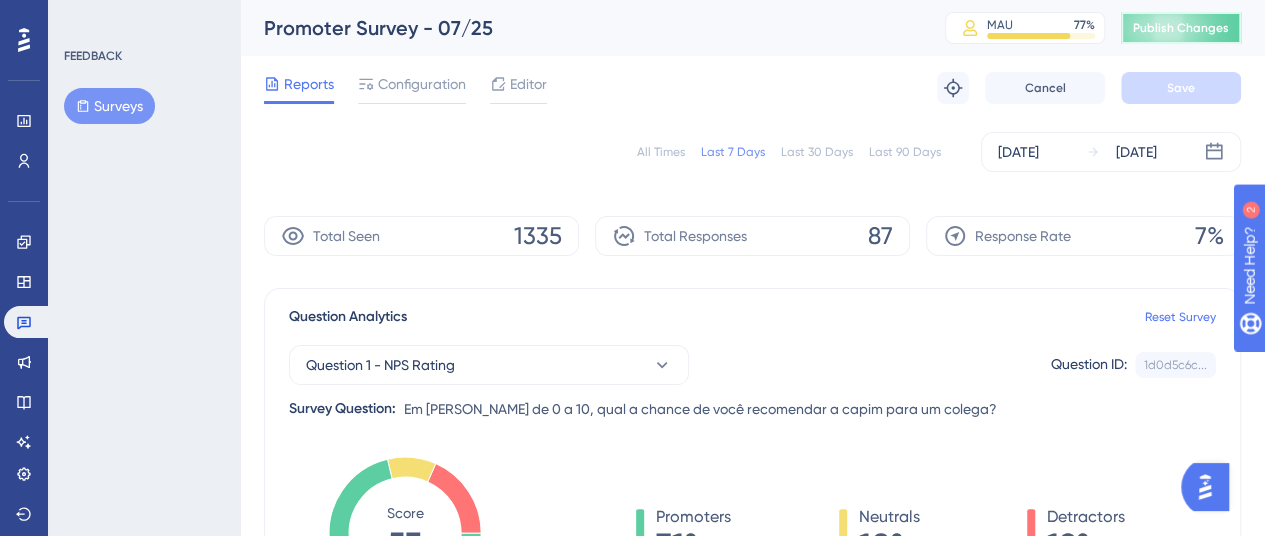 click on "Publish Changes" at bounding box center [1181, 28] 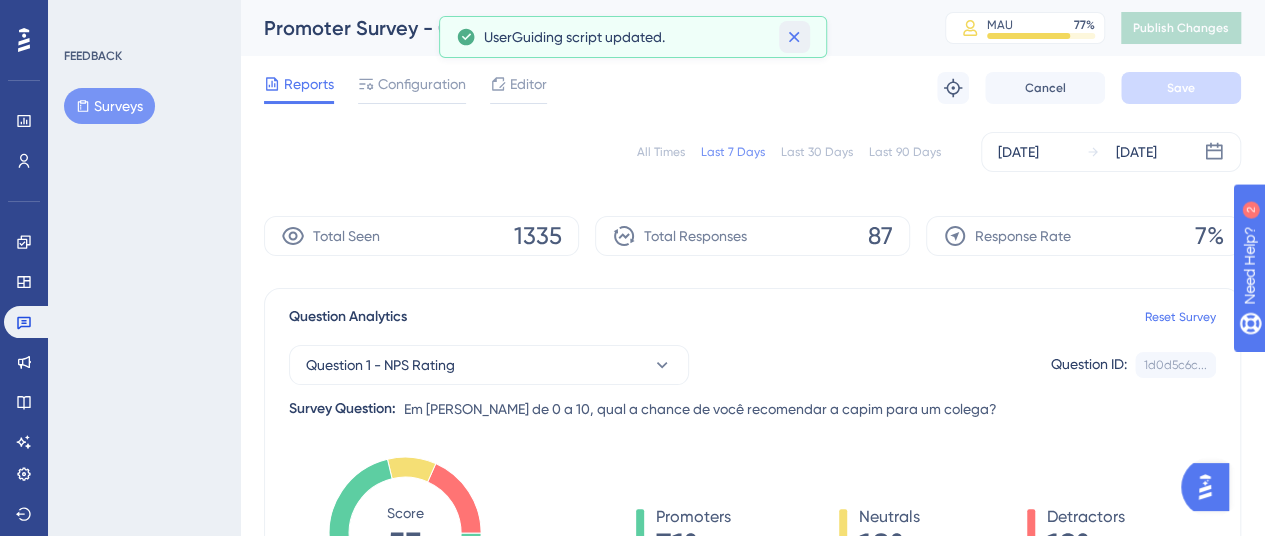 click 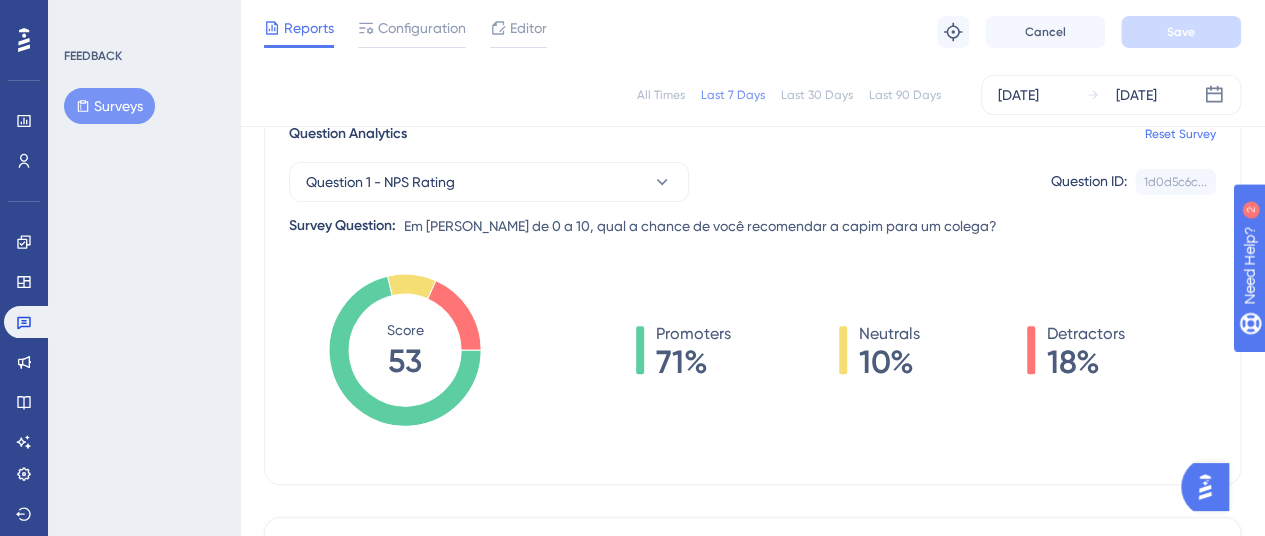 scroll, scrollTop: 151, scrollLeft: 0, axis: vertical 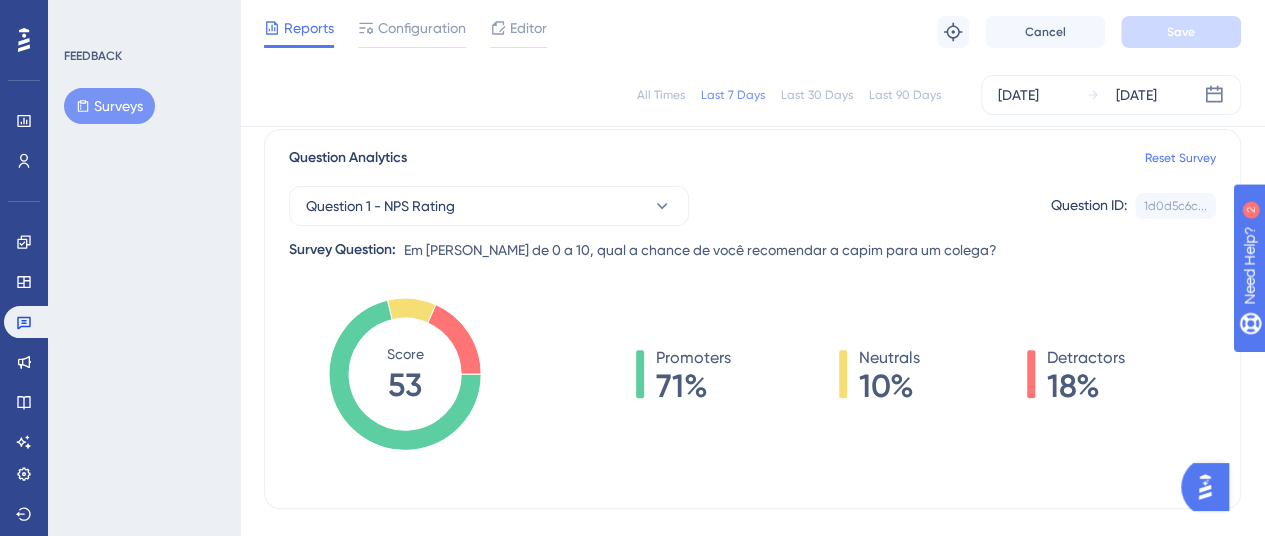 click on "Detractors 18%" at bounding box center [1076, 374] 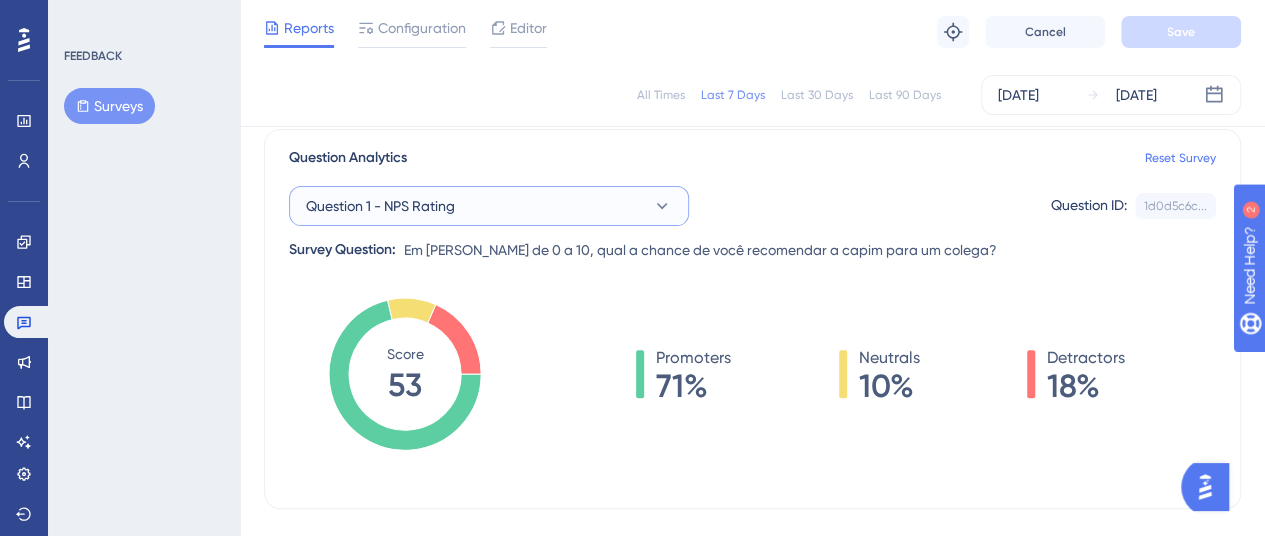 click on "Question 1 - NPS Rating" at bounding box center [489, 206] 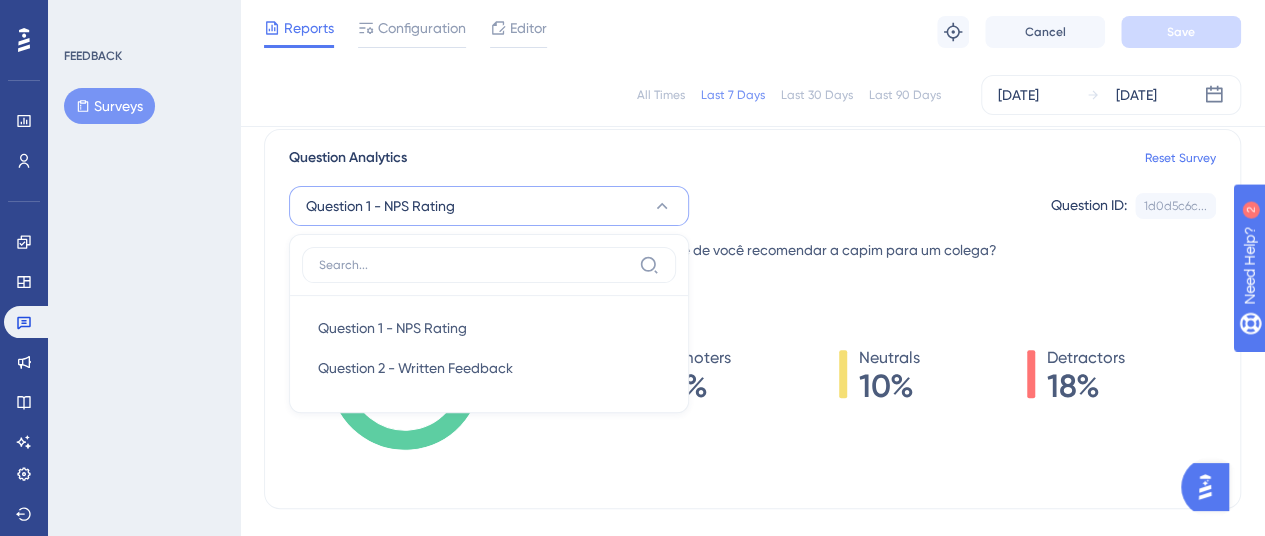 scroll, scrollTop: 205, scrollLeft: 0, axis: vertical 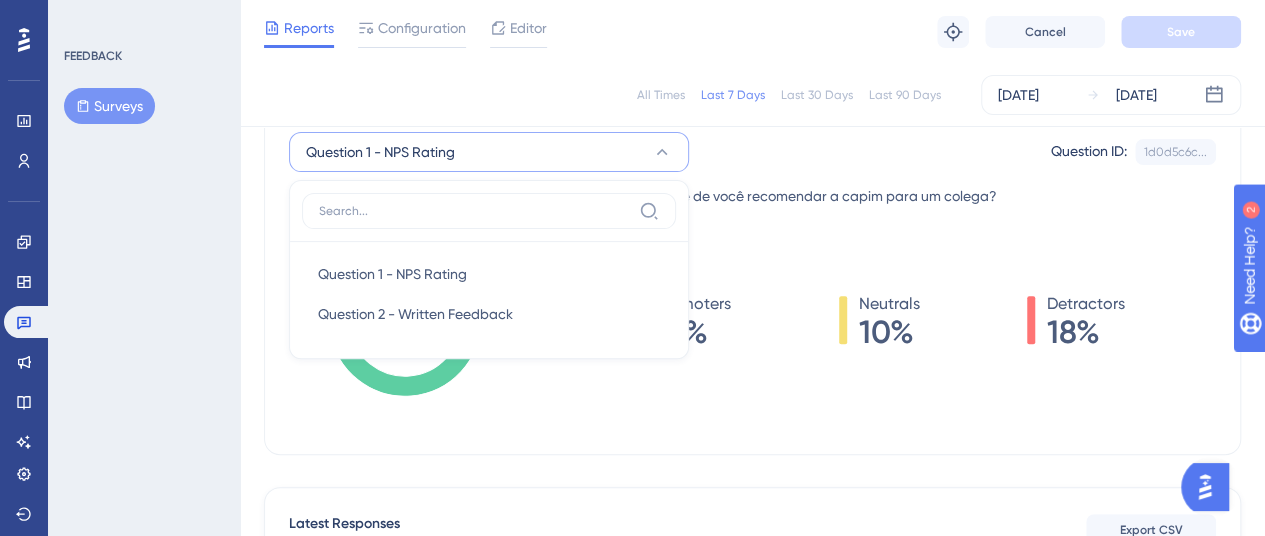 click on "Question 1 - NPS Rating" at bounding box center (489, 152) 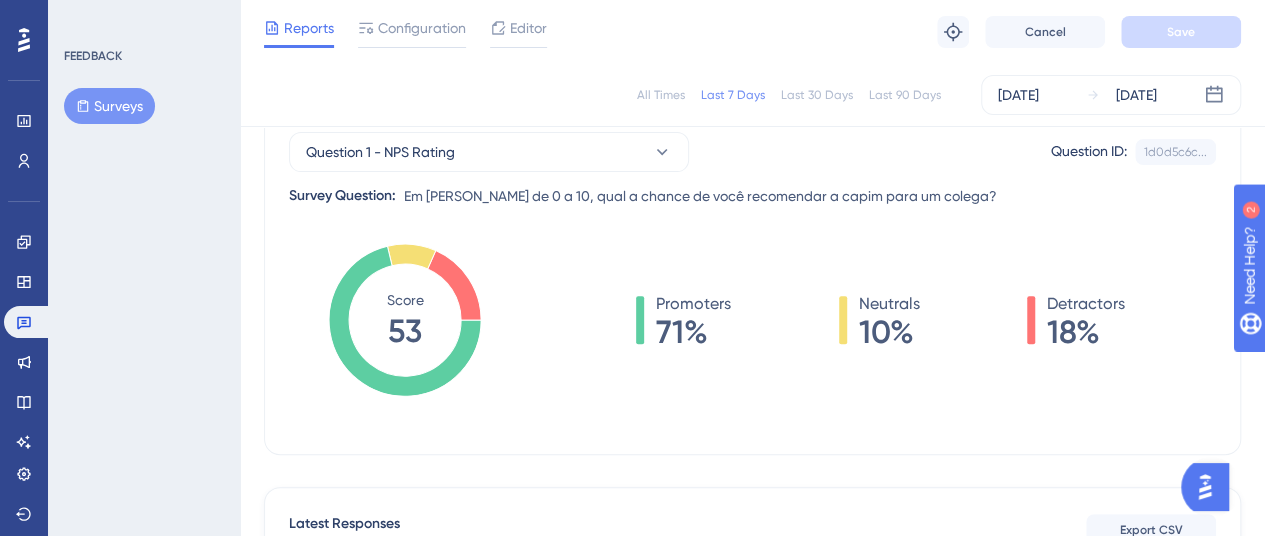 scroll, scrollTop: 99, scrollLeft: 0, axis: vertical 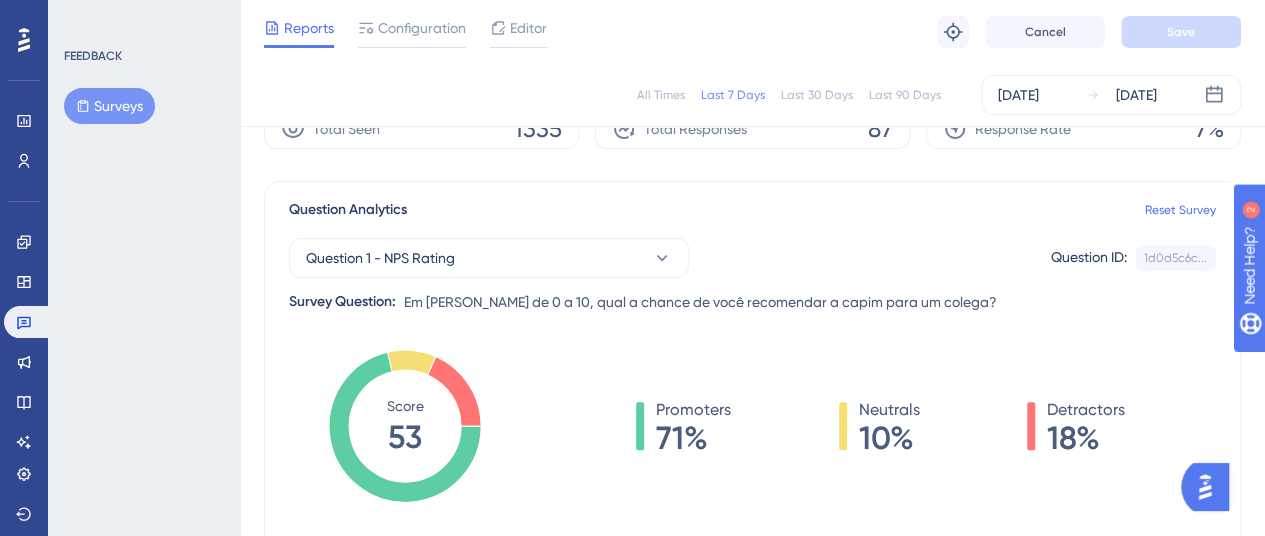click on "All Times" at bounding box center (661, 95) 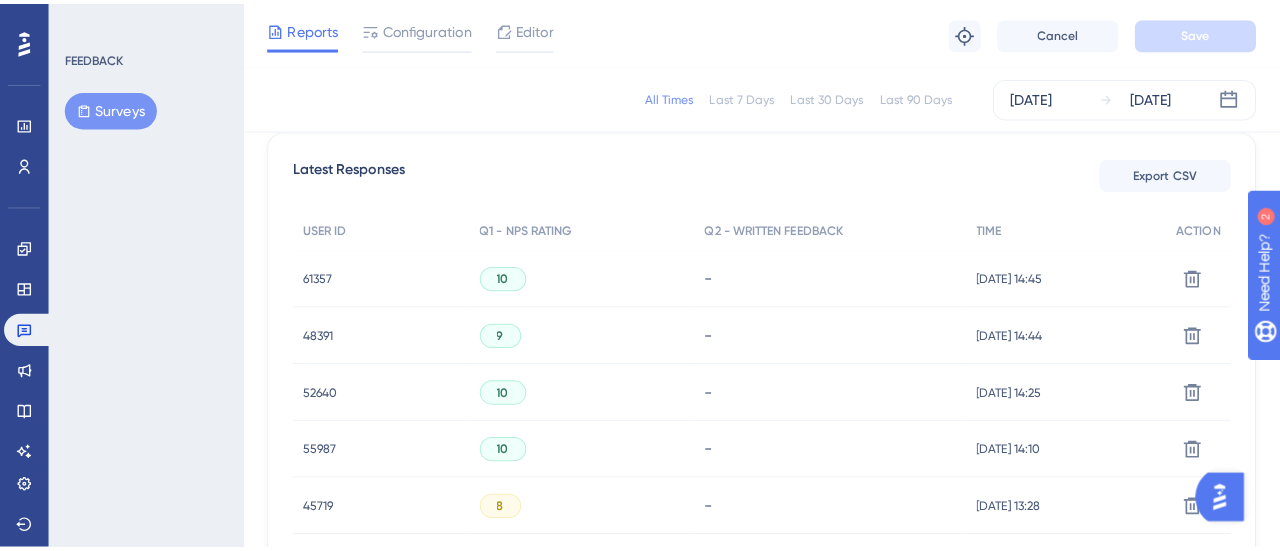 scroll, scrollTop: 566, scrollLeft: 0, axis: vertical 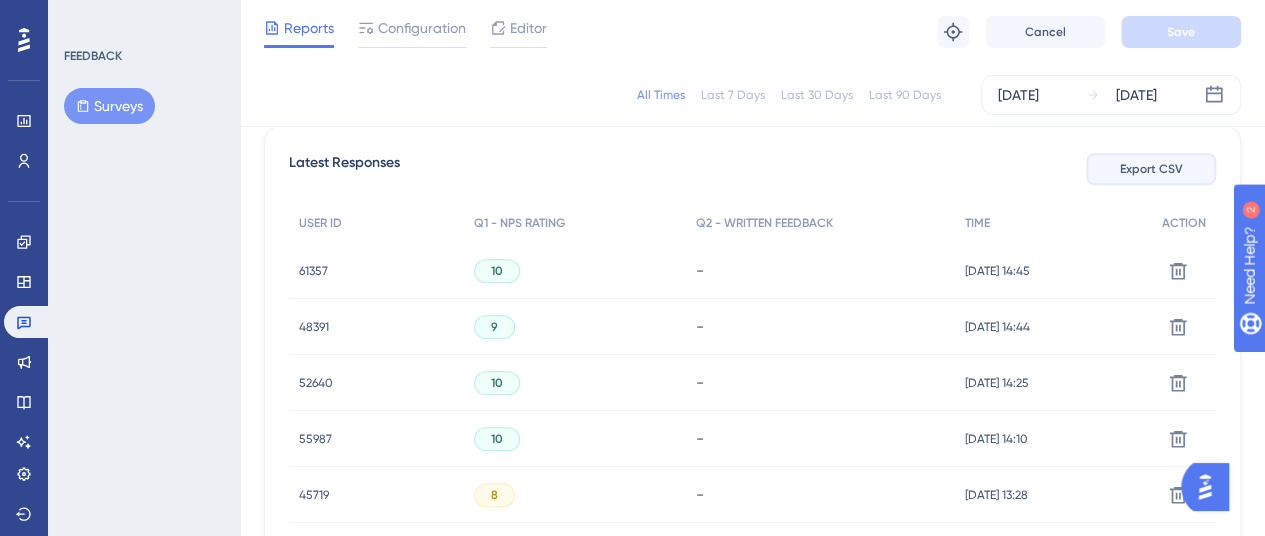 click on "Export CSV" at bounding box center [1151, 169] 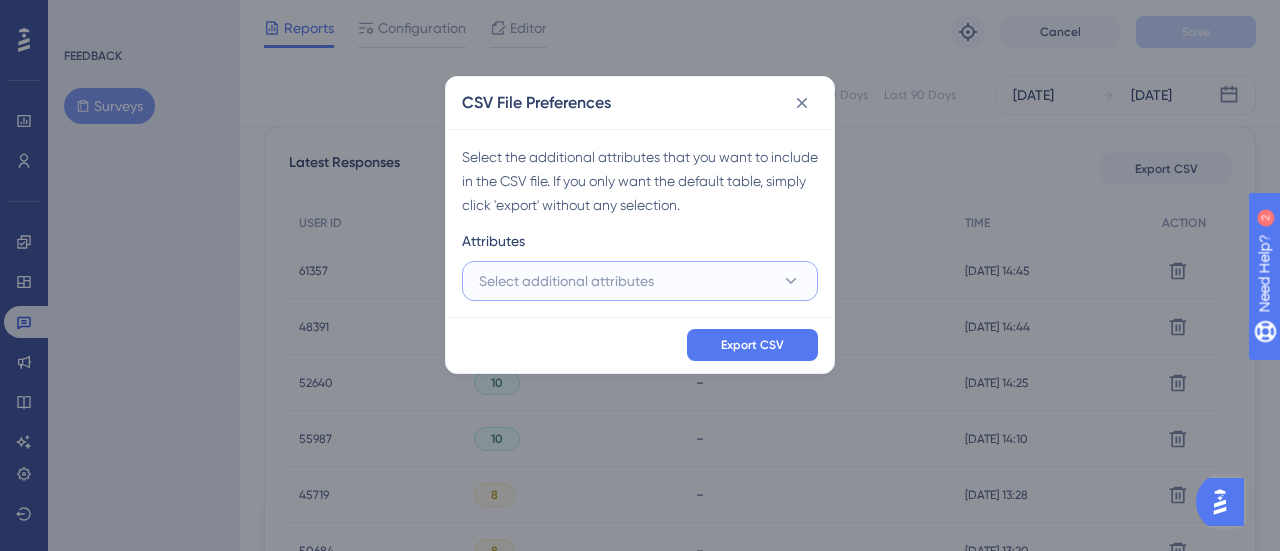 click on "Select additional attributes" at bounding box center [640, 281] 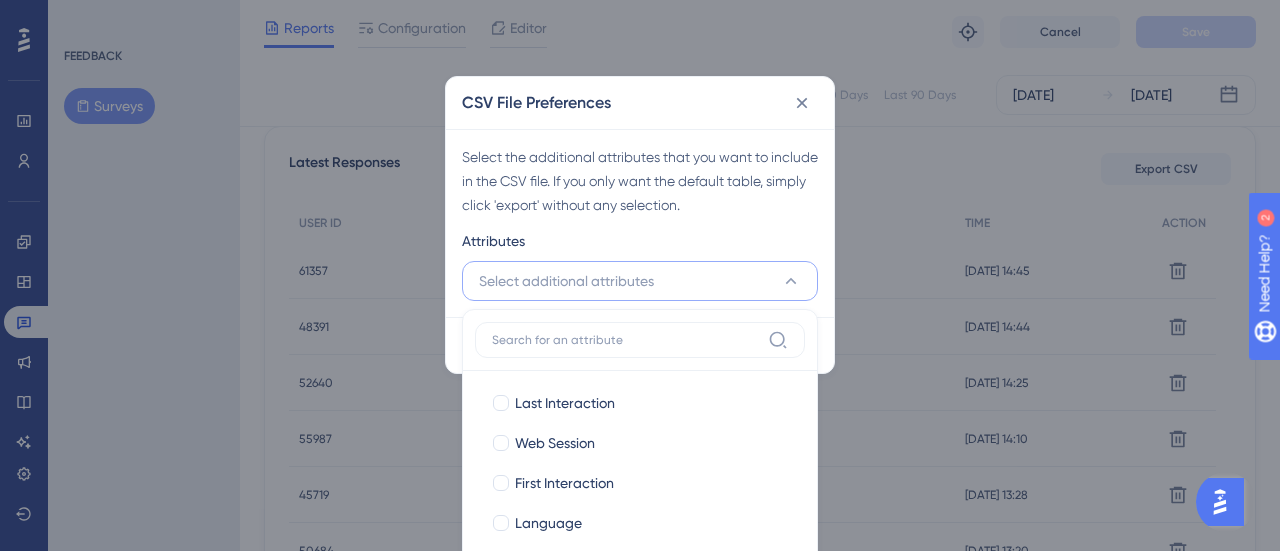 scroll, scrollTop: 740, scrollLeft: 0, axis: vertical 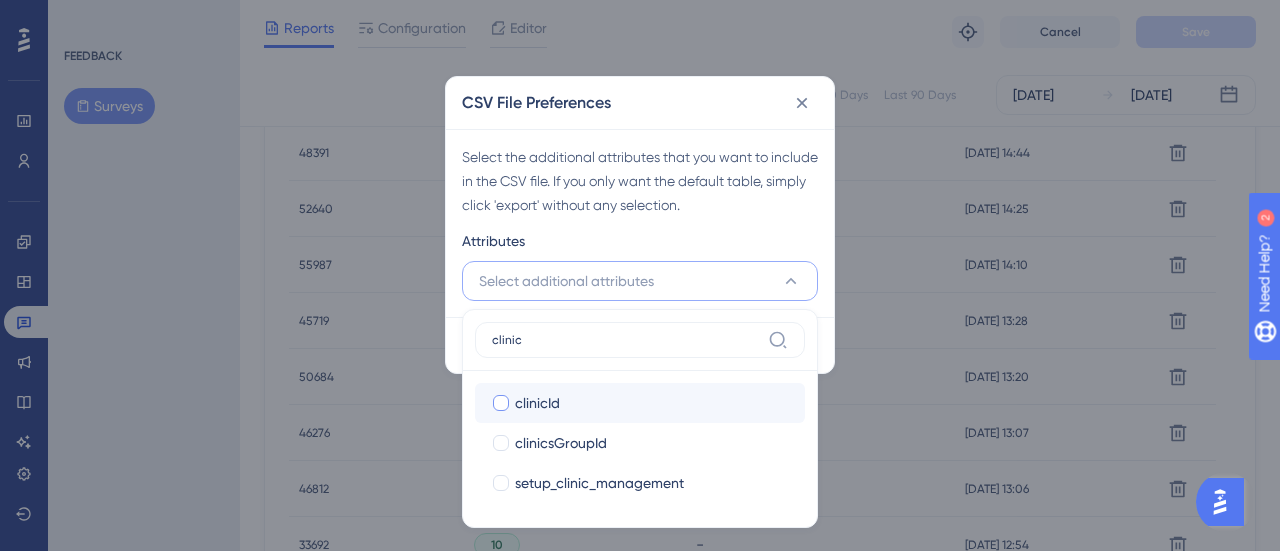 type on "clinic" 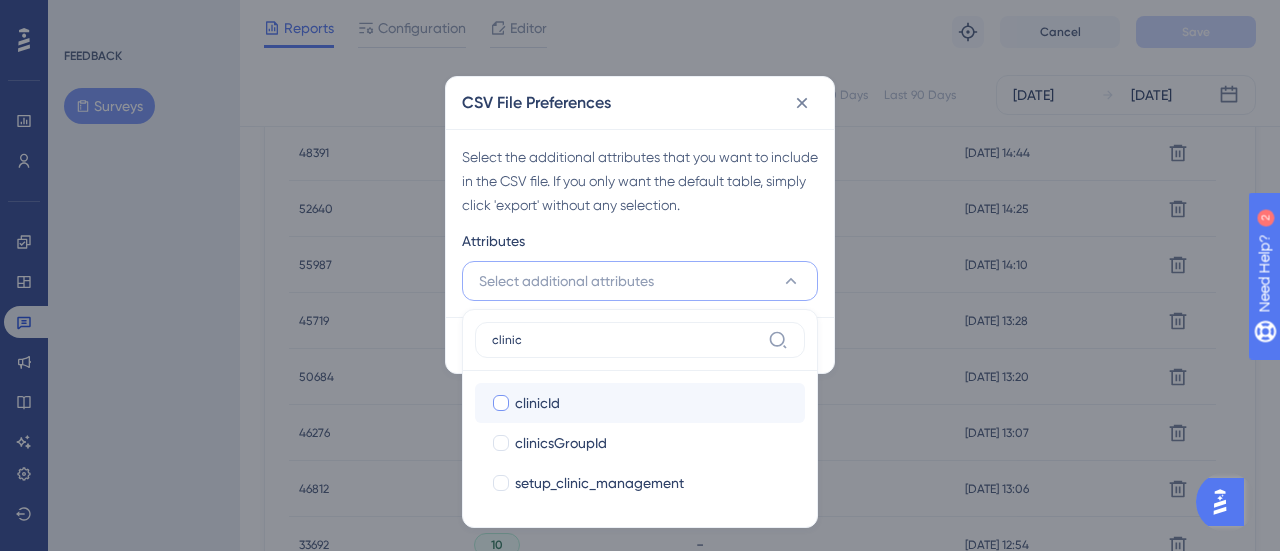 checkbox on "true" 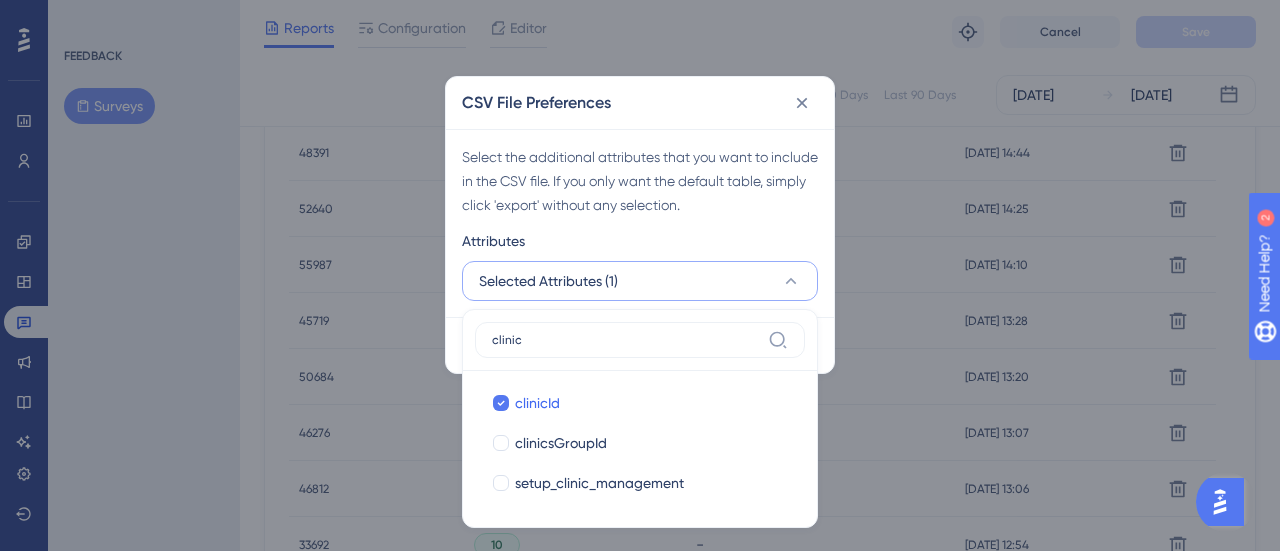 click on "Attributes" at bounding box center [640, 245] 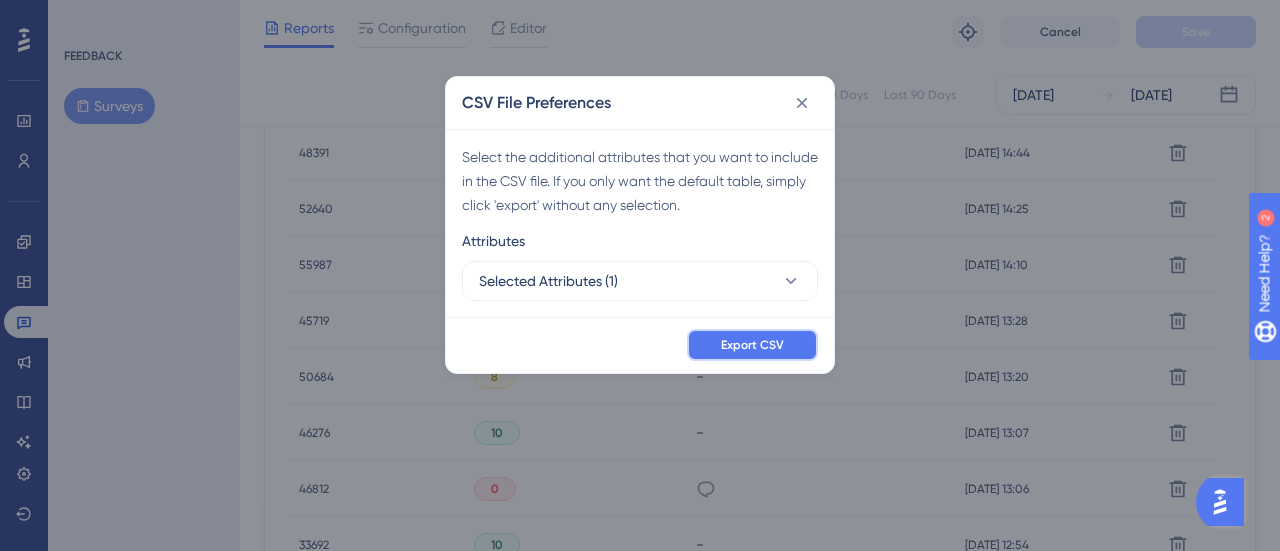 click on "Export CSV" at bounding box center [752, 345] 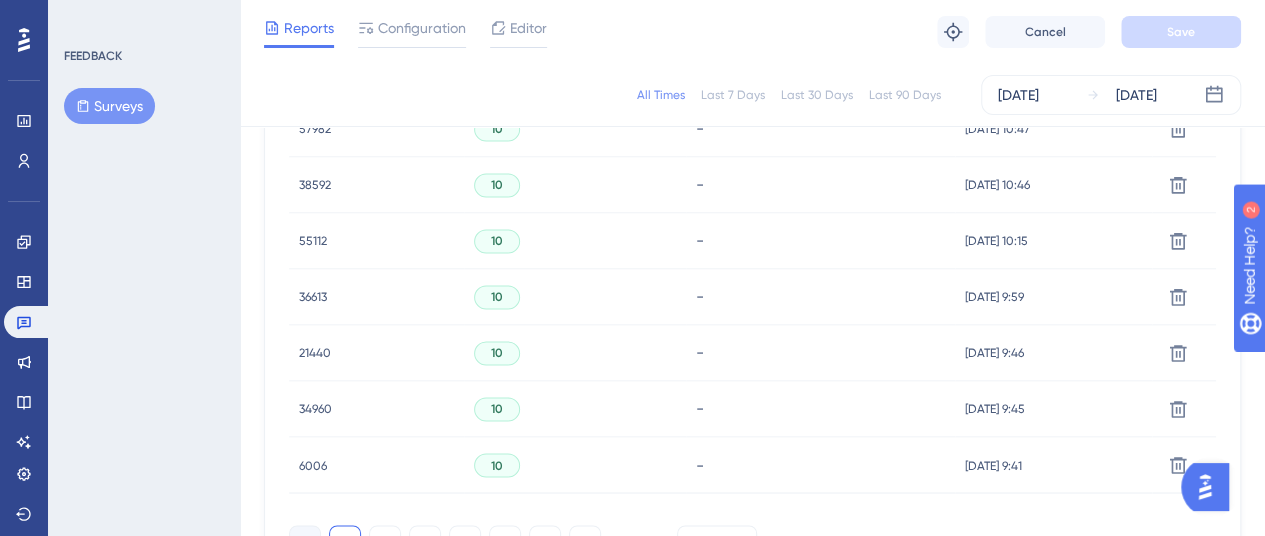 scroll, scrollTop: 1585, scrollLeft: 0, axis: vertical 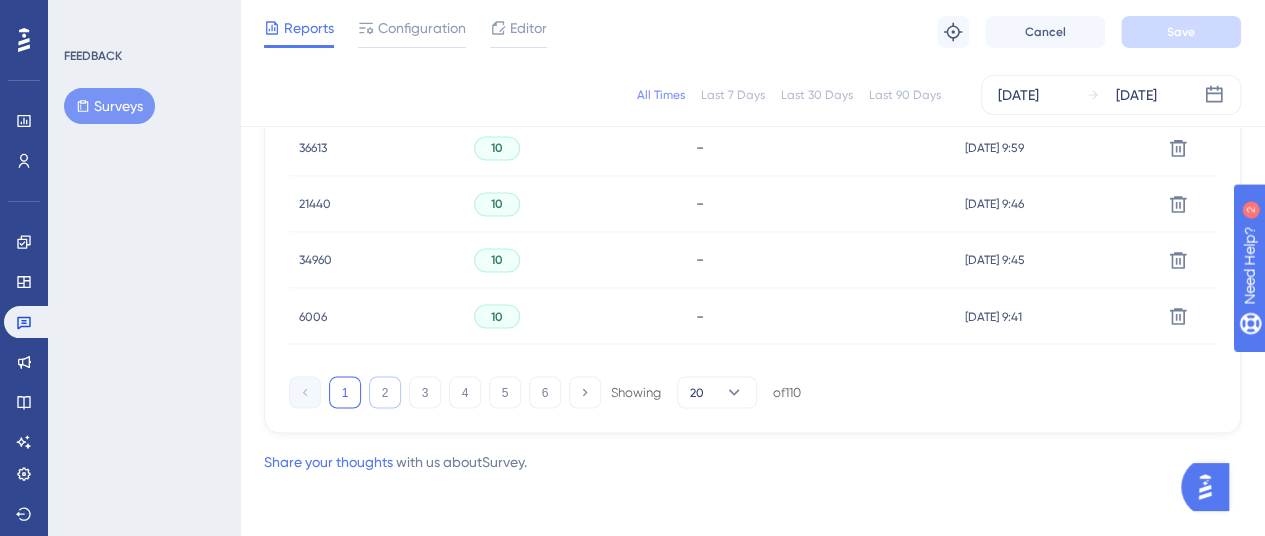 click on "2" at bounding box center (385, 392) 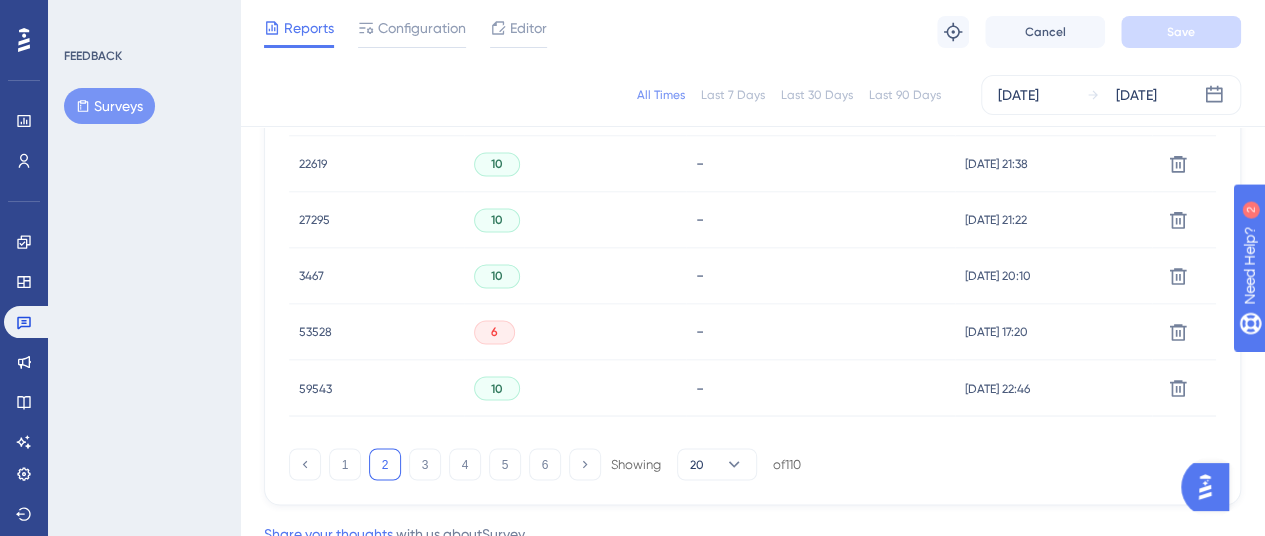 scroll, scrollTop: 1585, scrollLeft: 0, axis: vertical 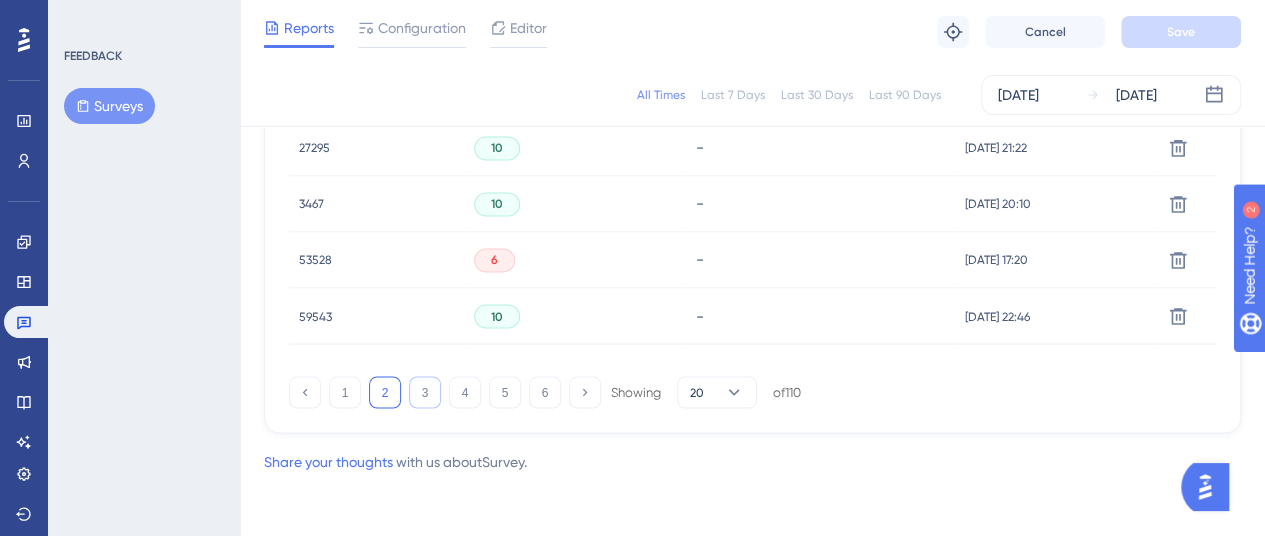 click on "3" at bounding box center [425, 392] 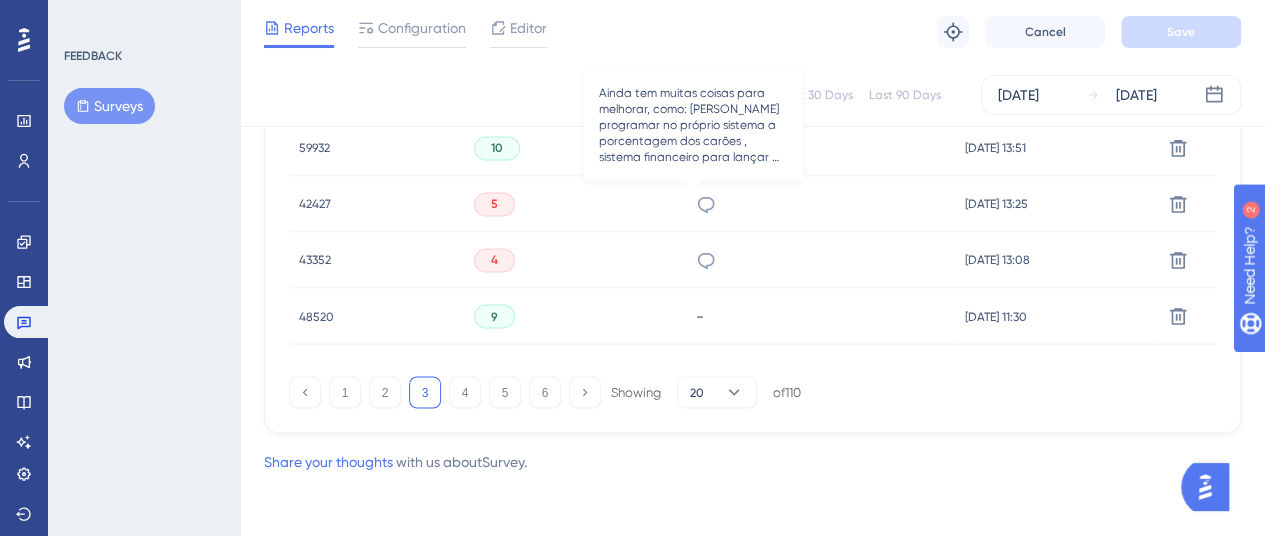 click 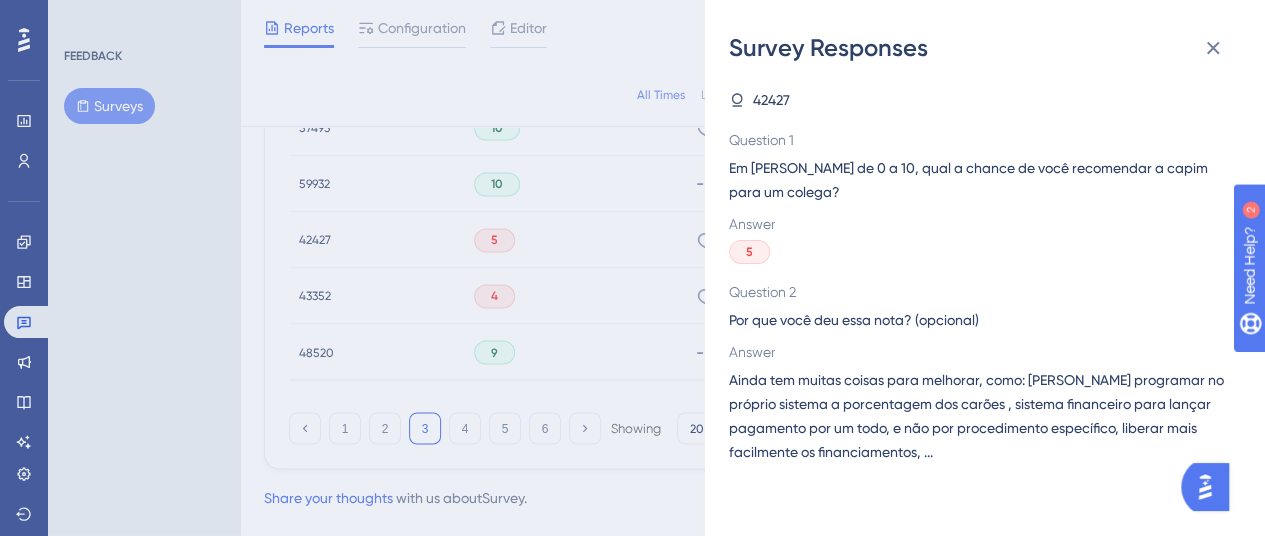 scroll, scrollTop: 1585, scrollLeft: 0, axis: vertical 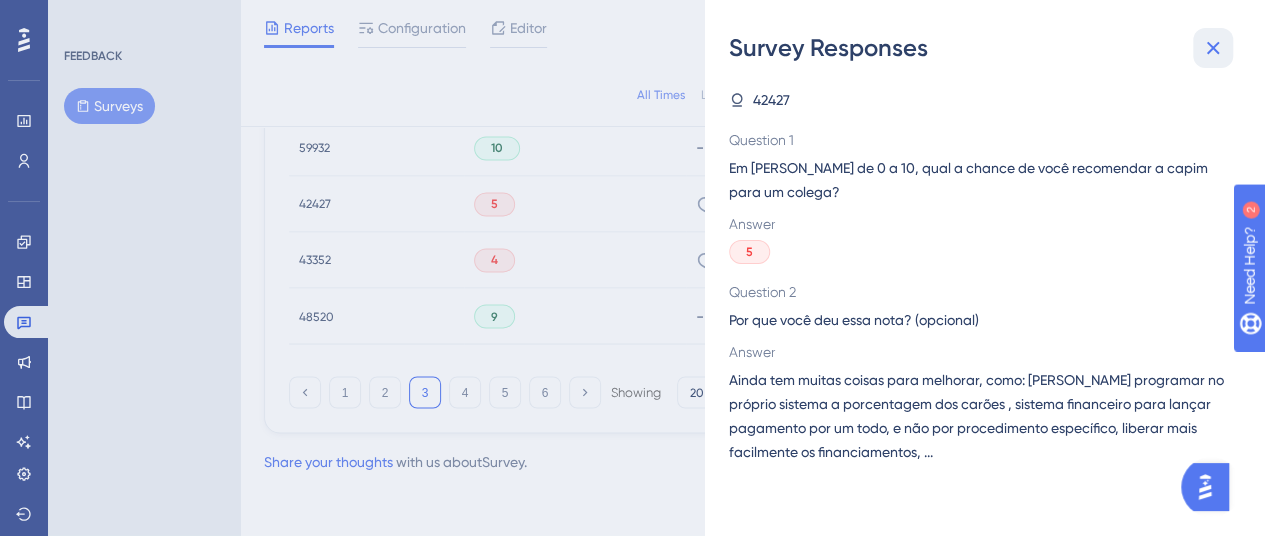 click 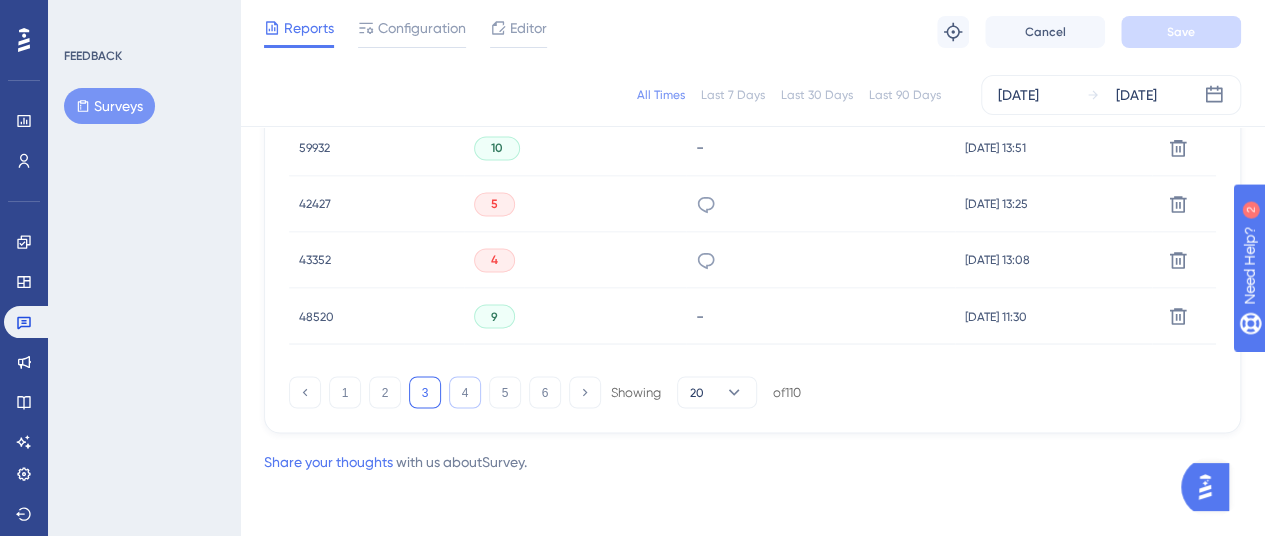 click on "4" at bounding box center (465, 392) 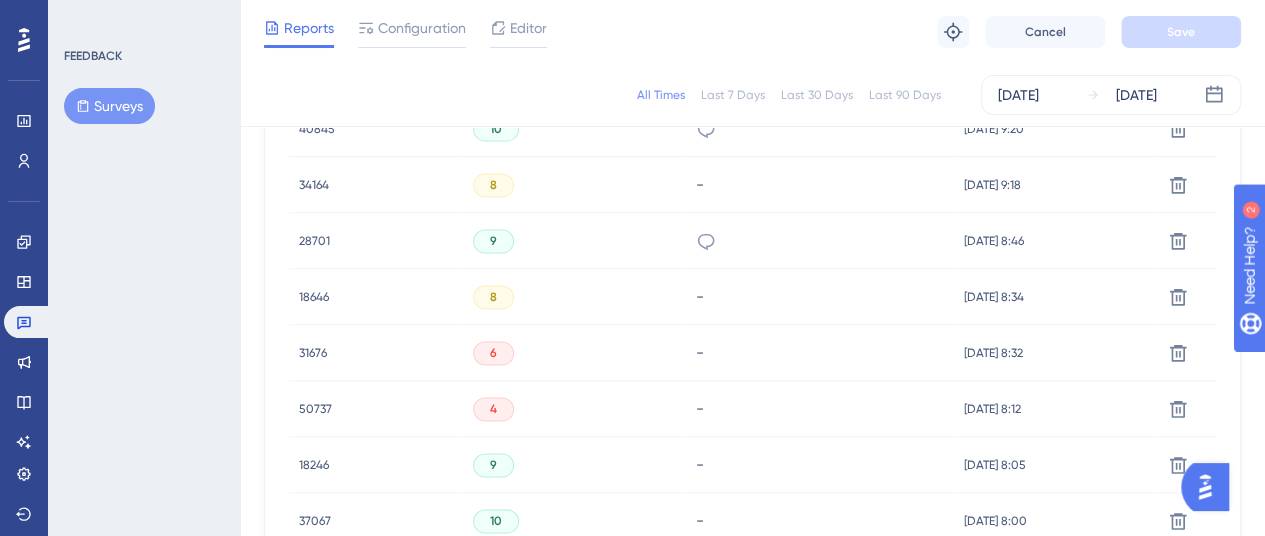 scroll, scrollTop: 1585, scrollLeft: 15, axis: both 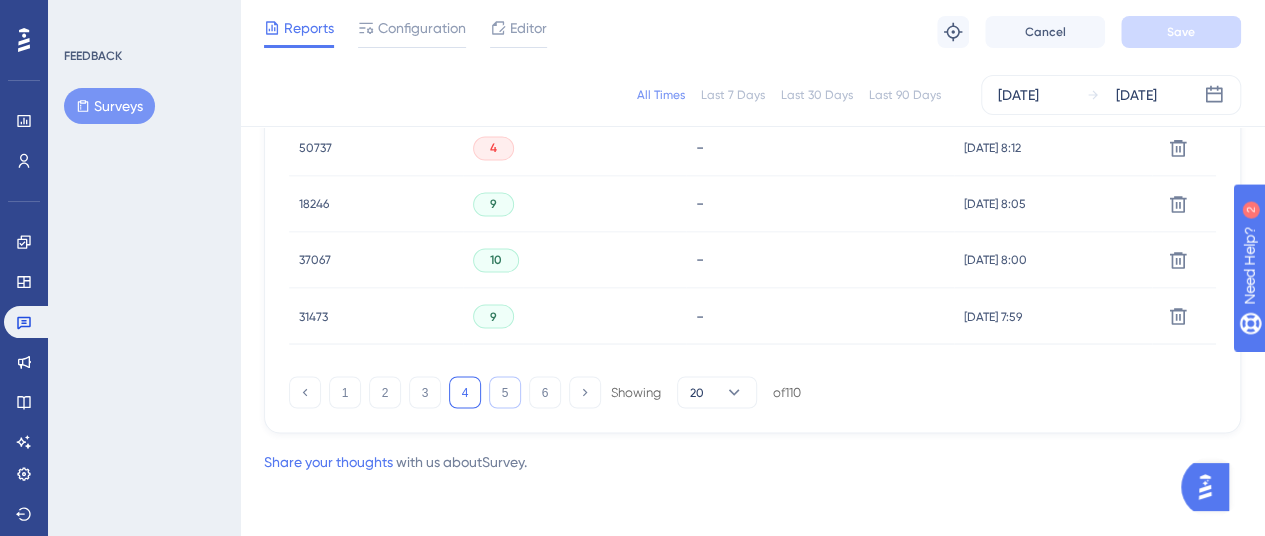 click on "5" at bounding box center [505, 392] 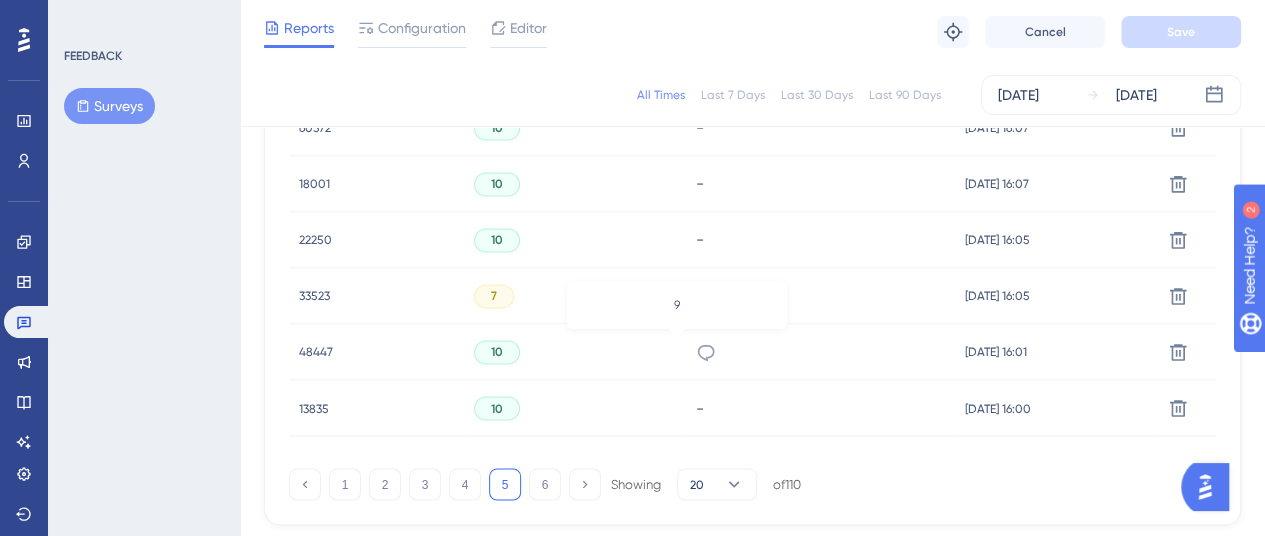 scroll, scrollTop: 1585, scrollLeft: 15, axis: both 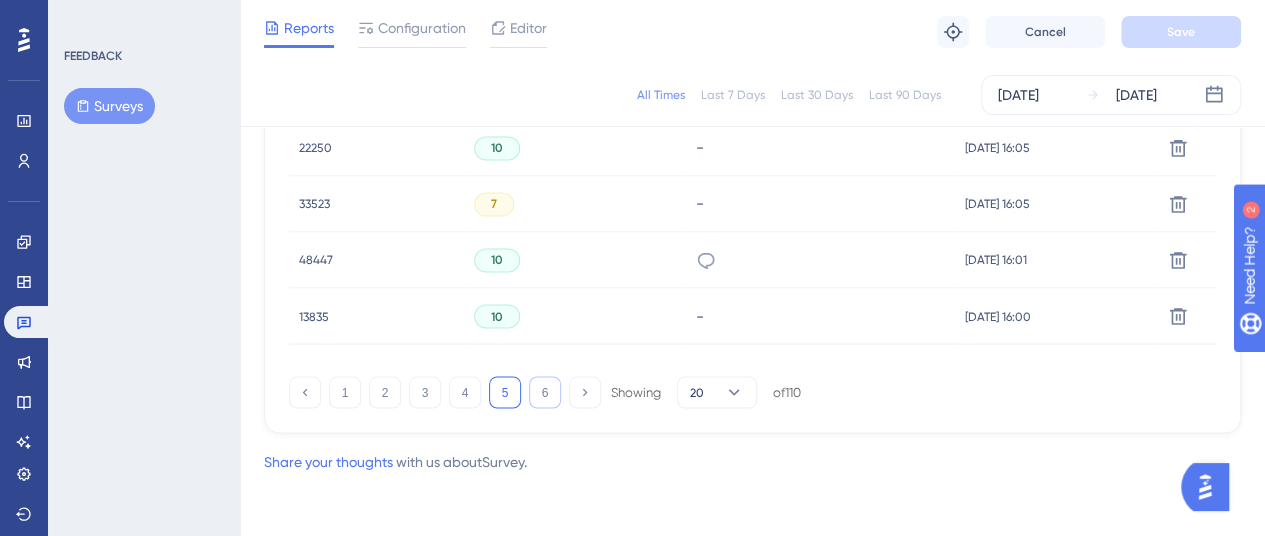click on "6" at bounding box center (545, 392) 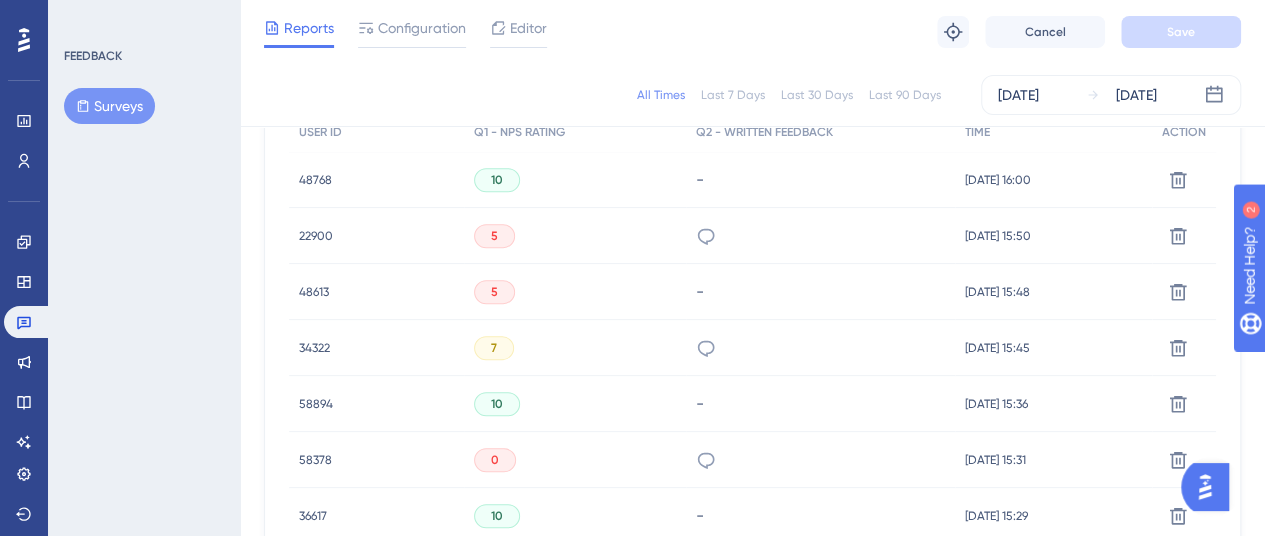 scroll, scrollTop: 642, scrollLeft: 15, axis: both 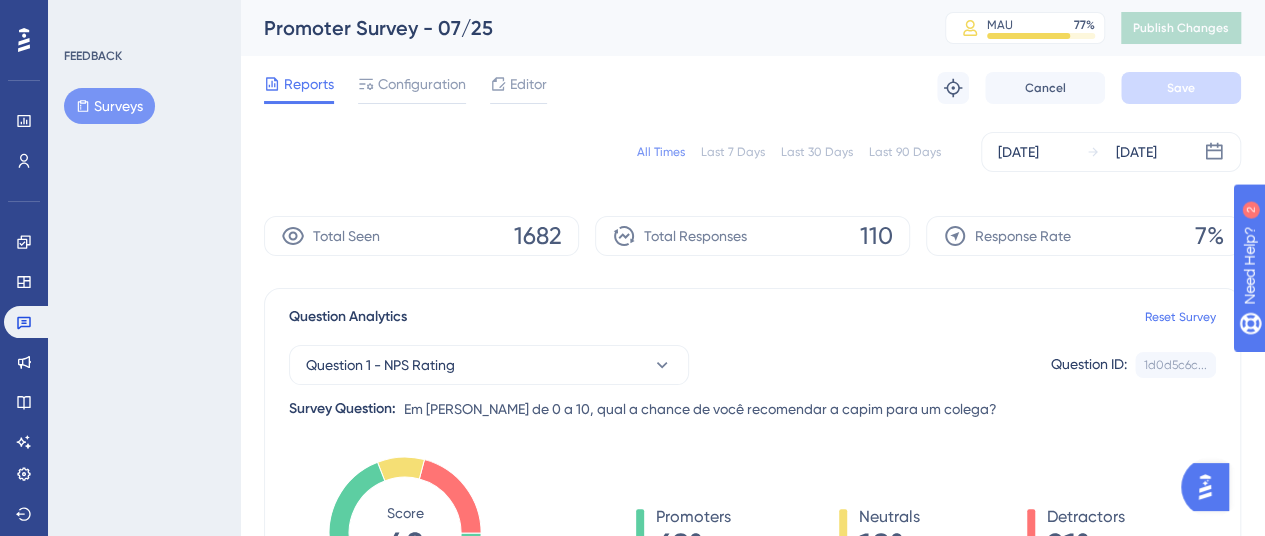 type 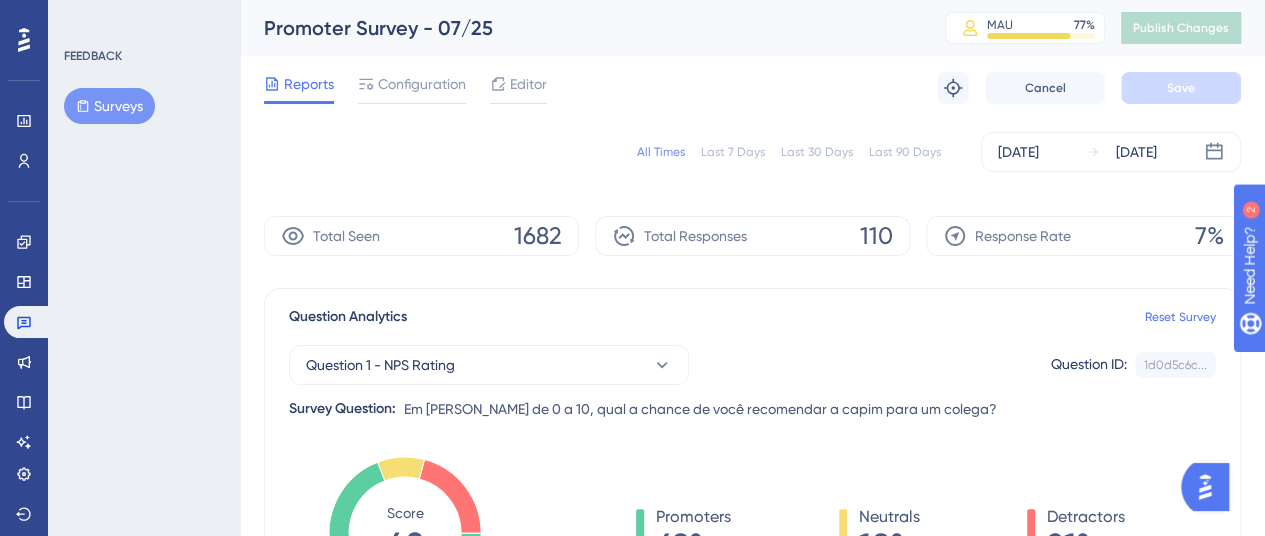 scroll, scrollTop: 4, scrollLeft: 15, axis: both 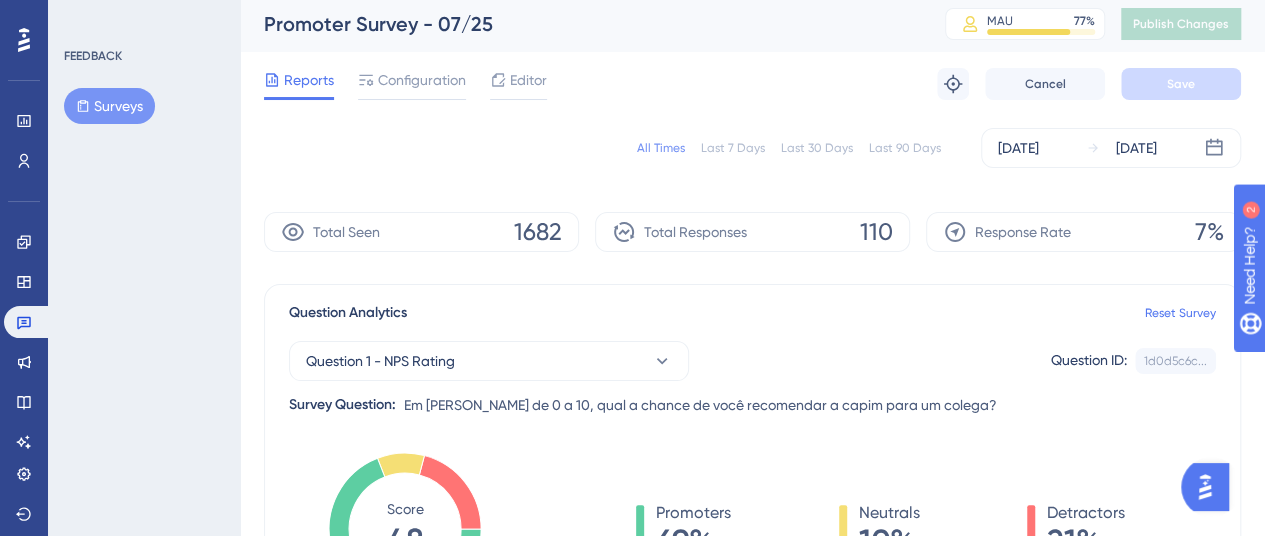 click on "Last 7 Days" at bounding box center [733, 148] 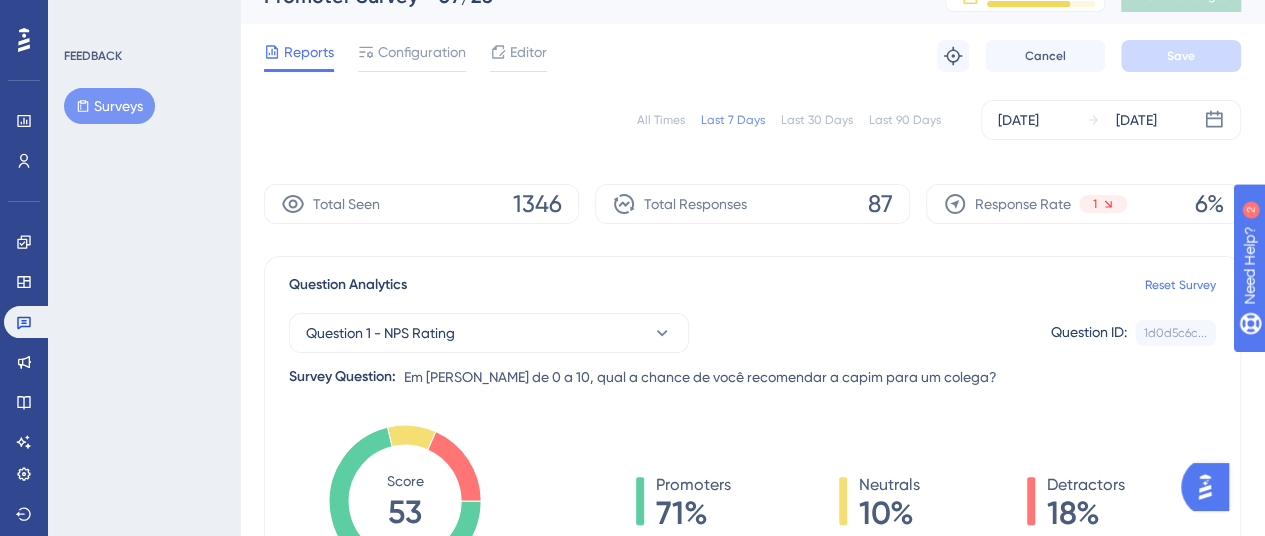 scroll, scrollTop: 33, scrollLeft: 15, axis: both 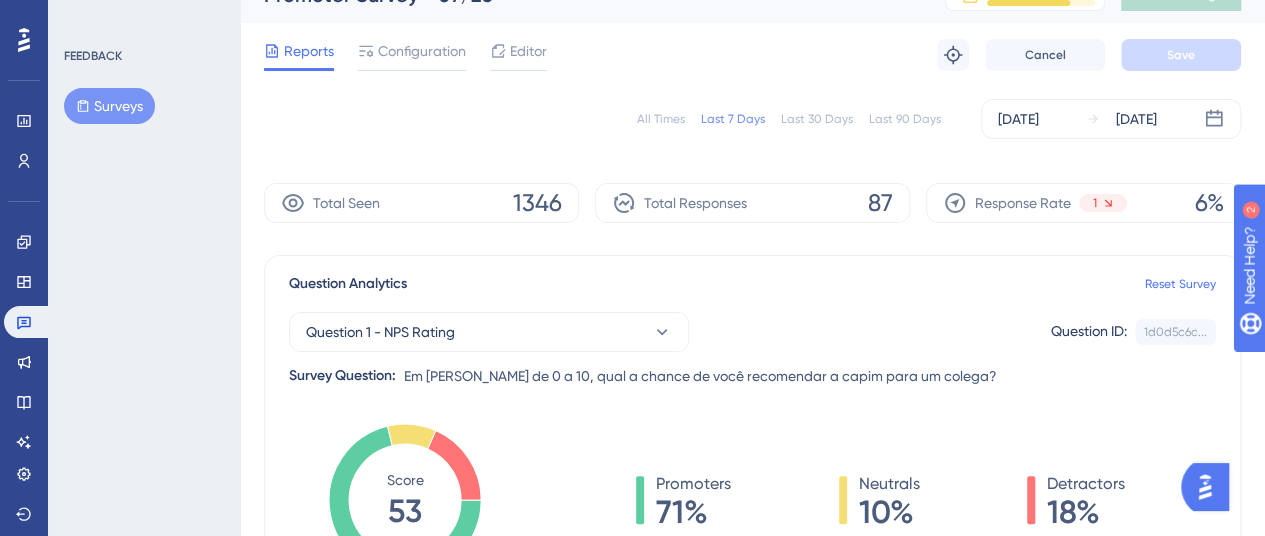 click on "All Times" at bounding box center (661, 119) 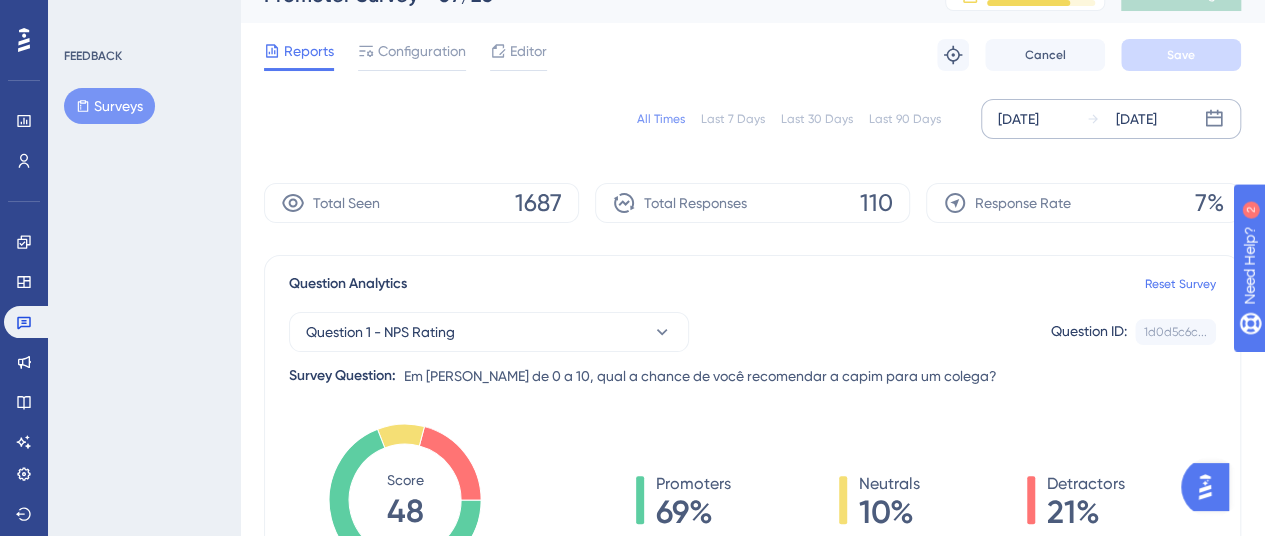 click on "[DATE]" at bounding box center (1018, 119) 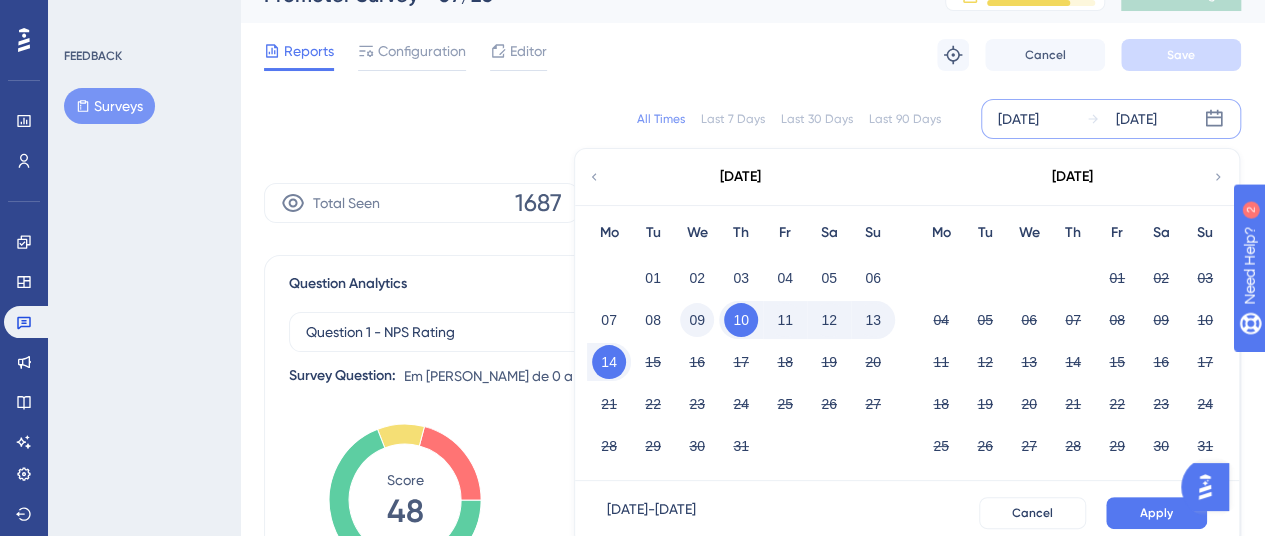 click on "09" at bounding box center [697, 320] 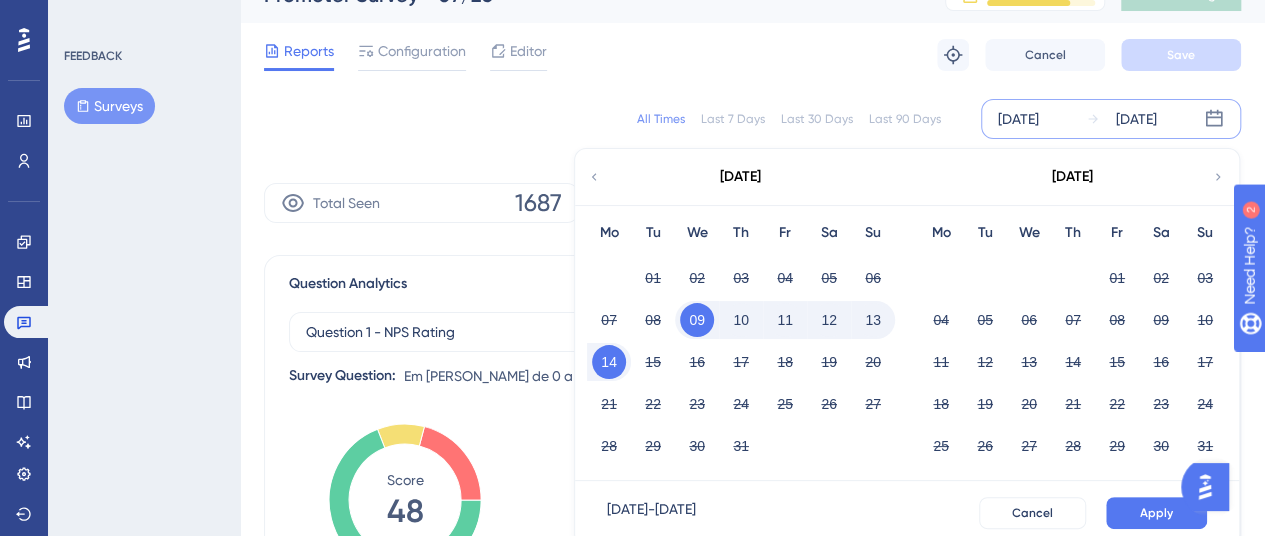 click on "[DATE]" at bounding box center (1018, 119) 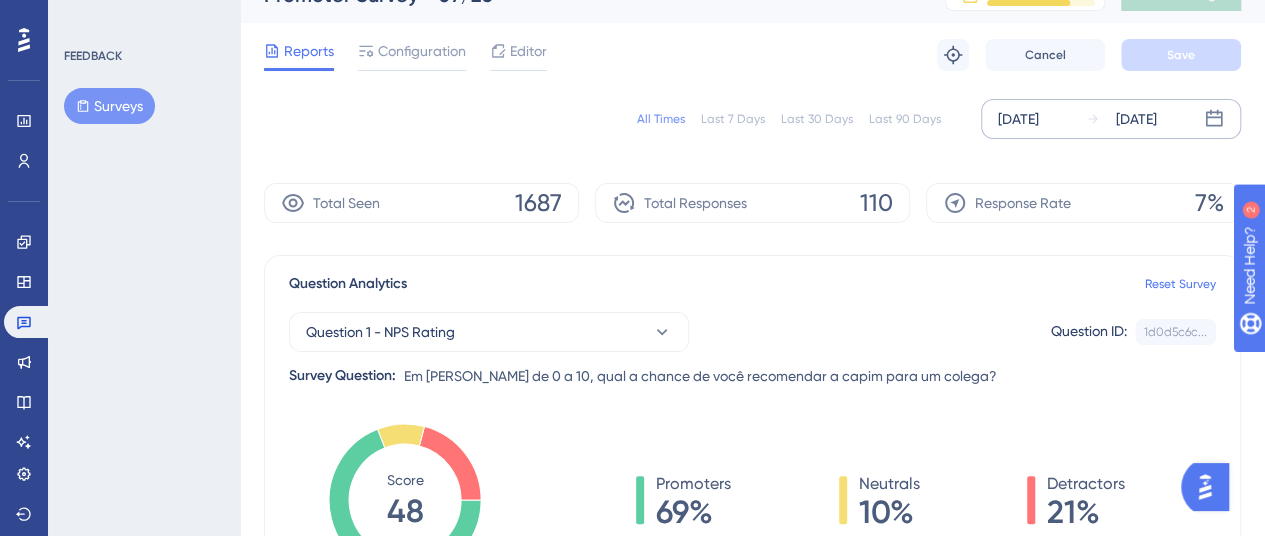 click on "[DATE]" at bounding box center [1018, 119] 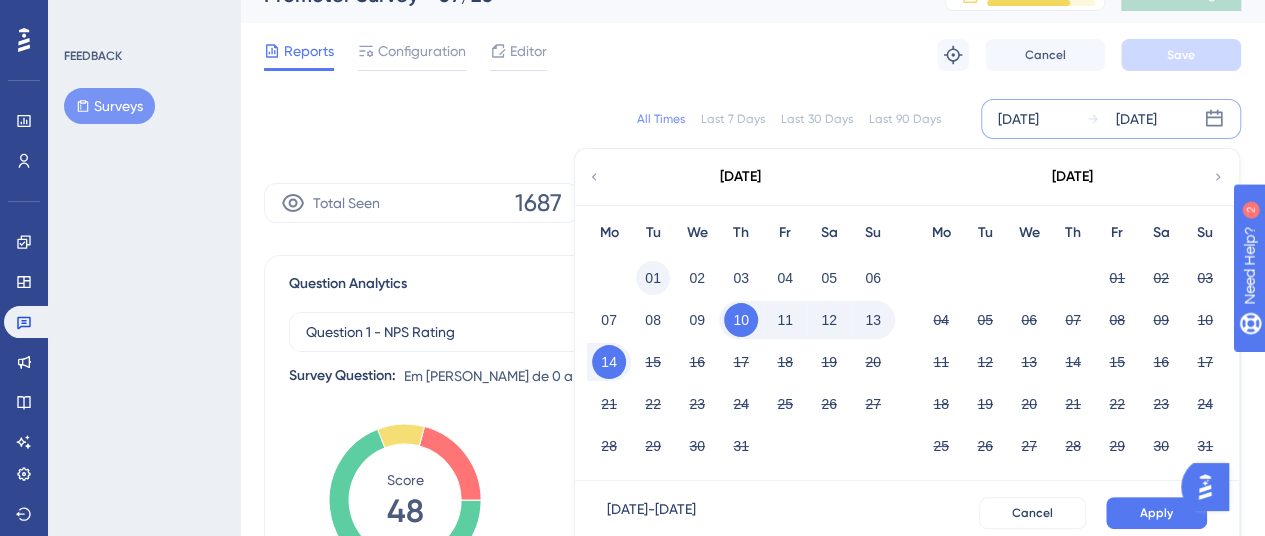 click on "01" at bounding box center [653, 278] 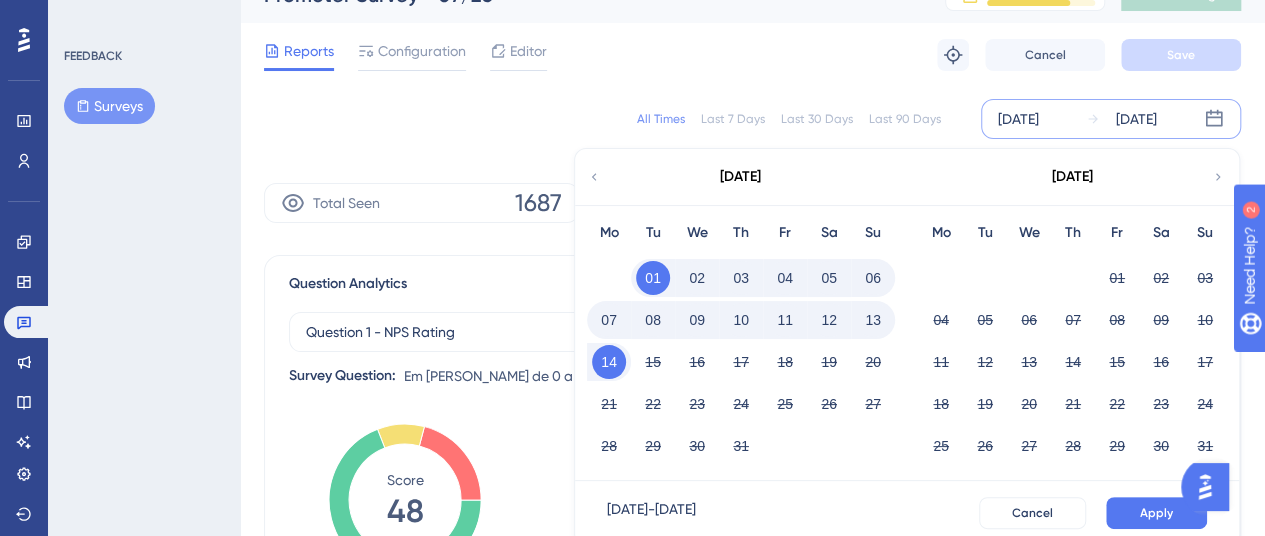 click on "07" at bounding box center (609, 320) 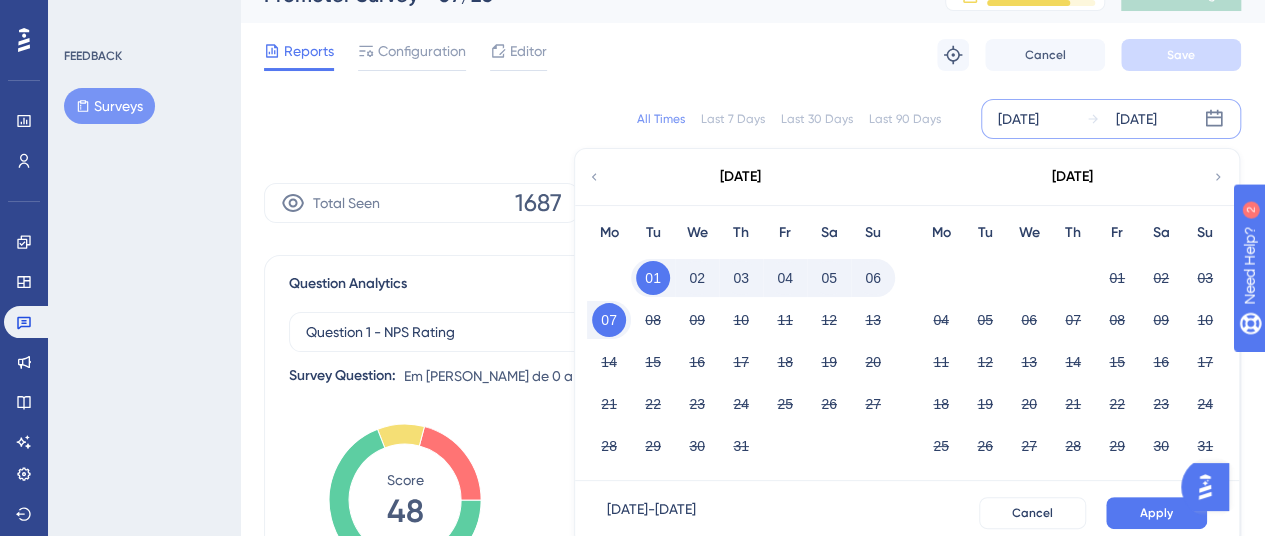 click on "07" at bounding box center [609, 320] 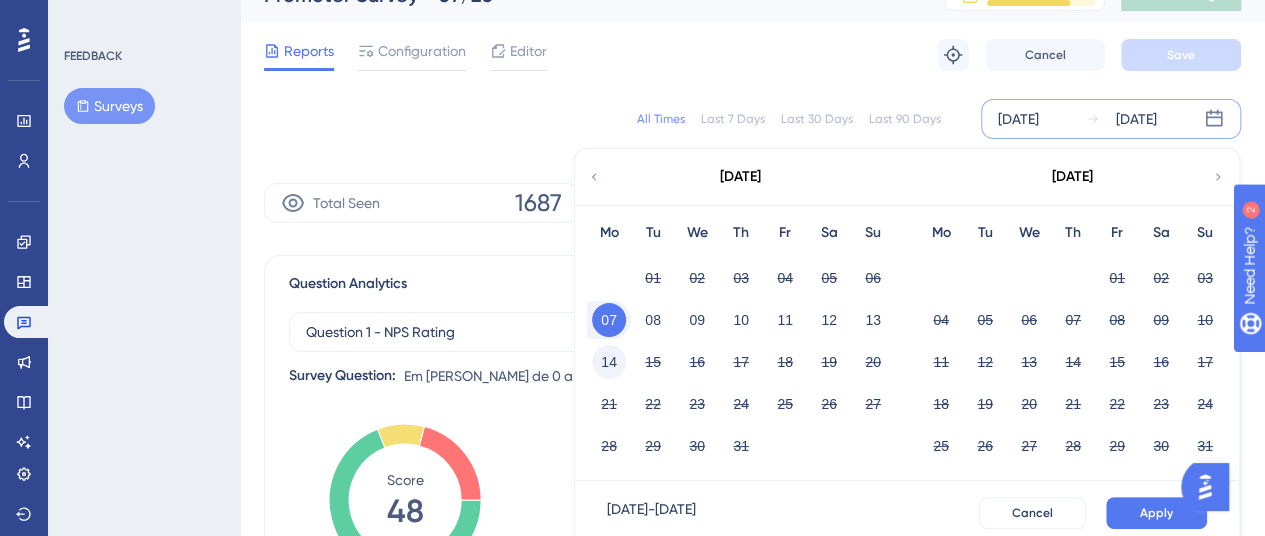 click on "14" at bounding box center (609, 362) 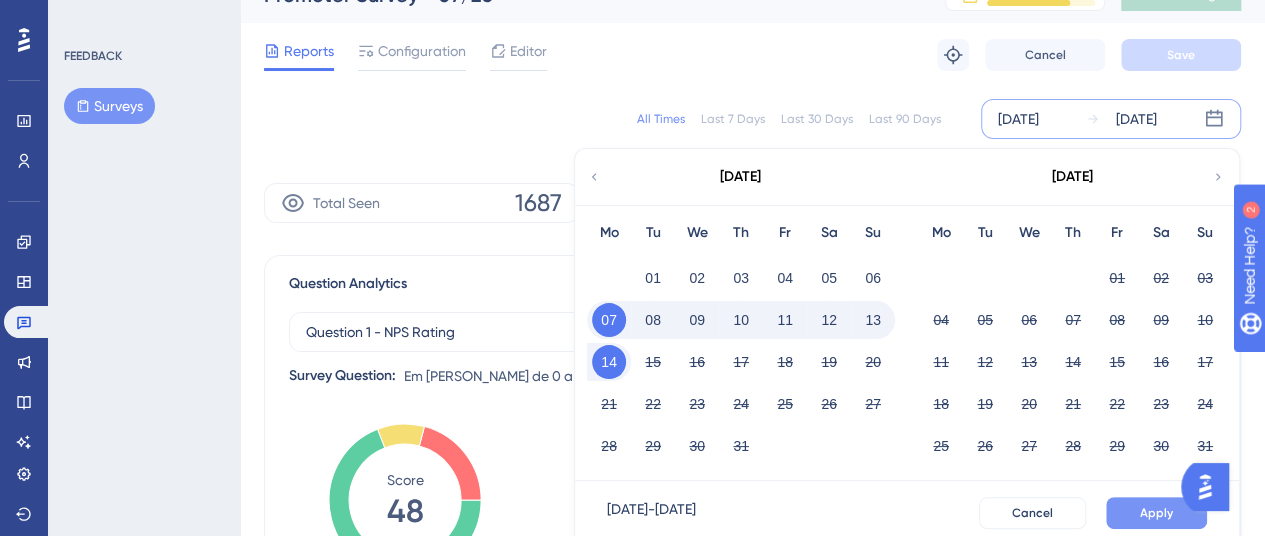 click on "Apply" at bounding box center [1156, 513] 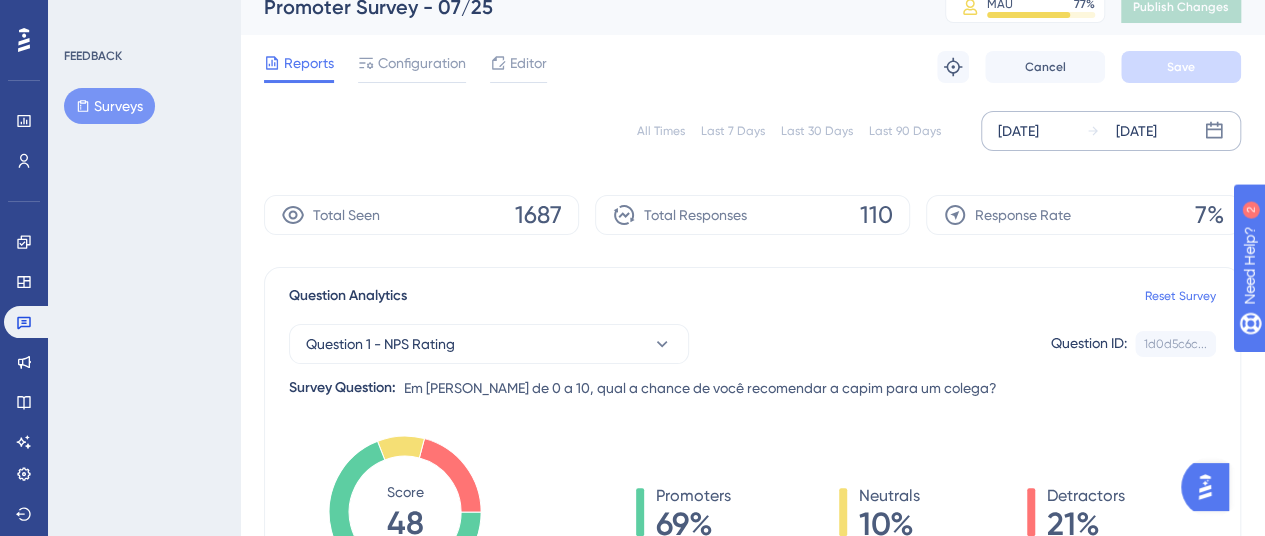 scroll, scrollTop: 21, scrollLeft: 3, axis: both 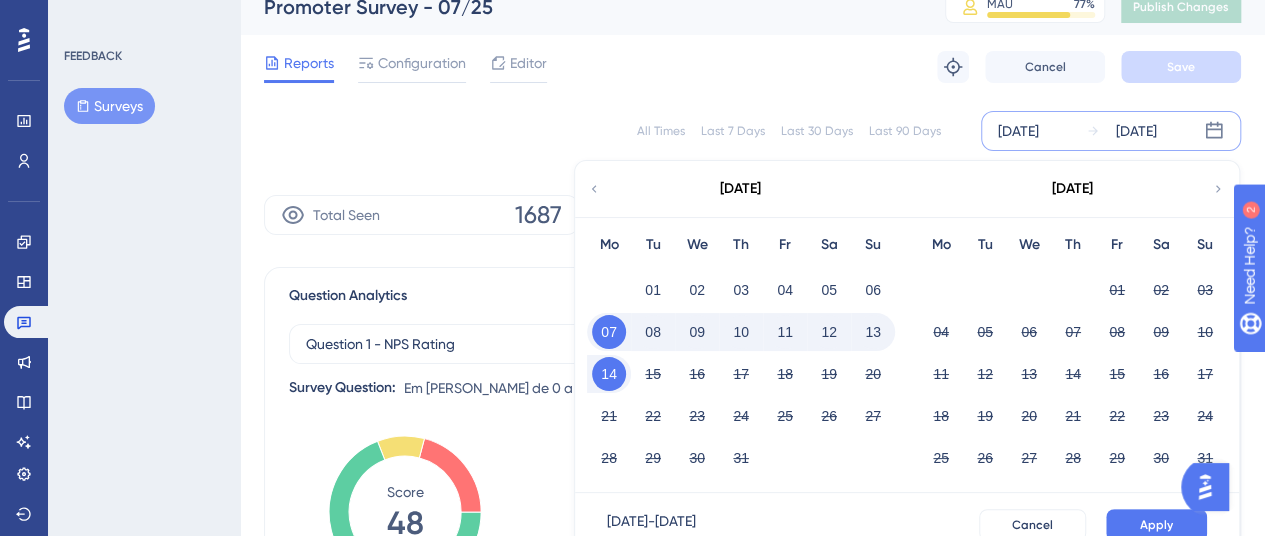 click on "08" at bounding box center (653, 332) 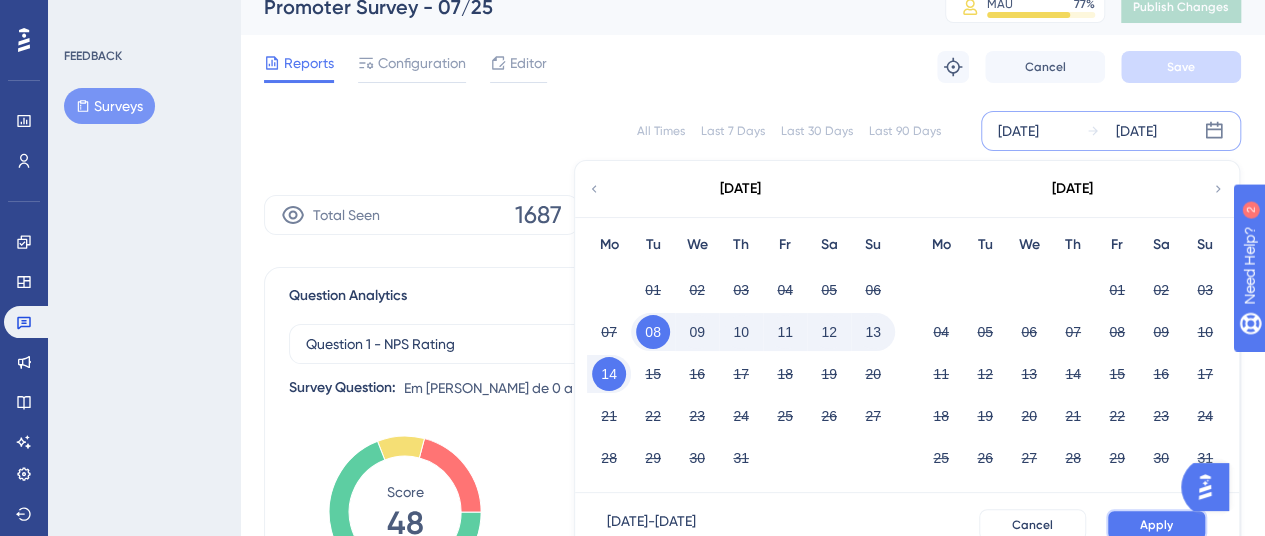 click on "Apply" at bounding box center (1156, 525) 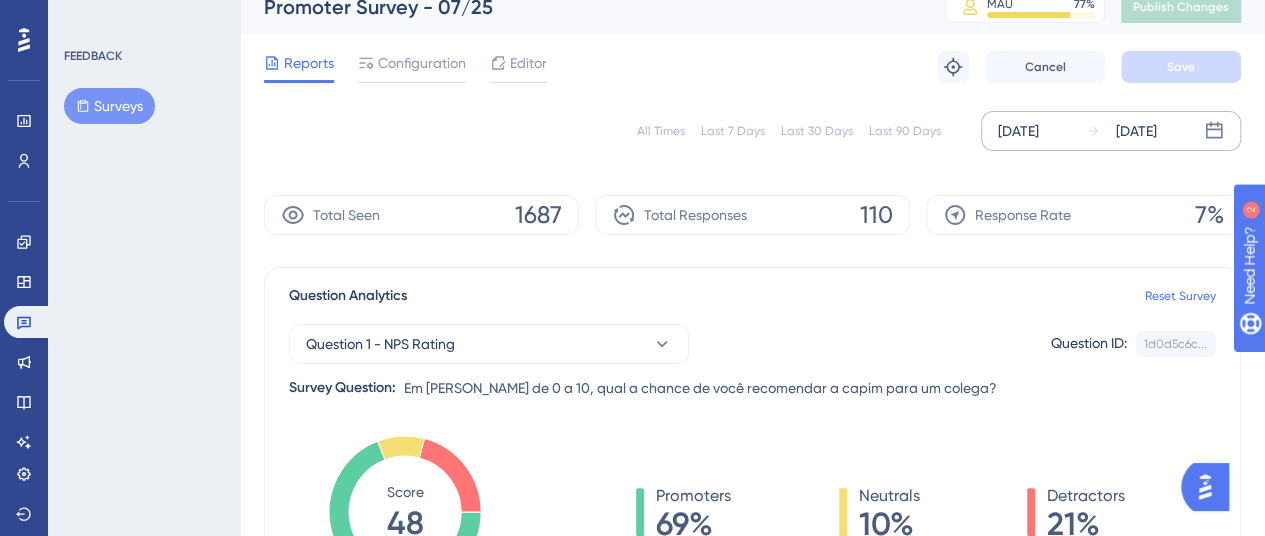 click on "[DATE]" at bounding box center (1018, 131) 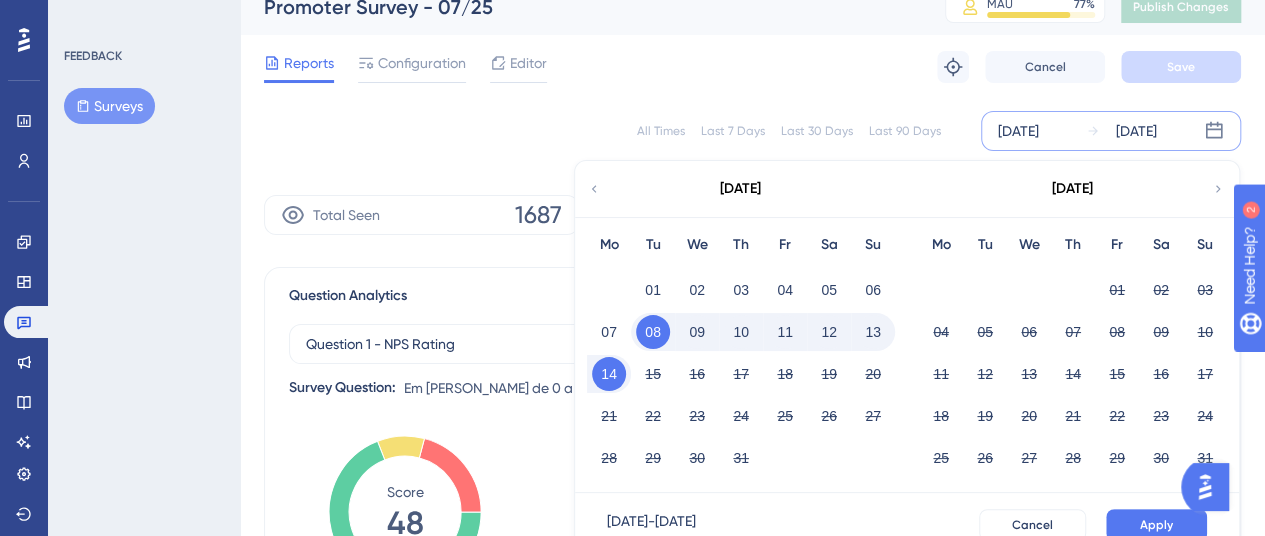 click on "09" at bounding box center (697, 332) 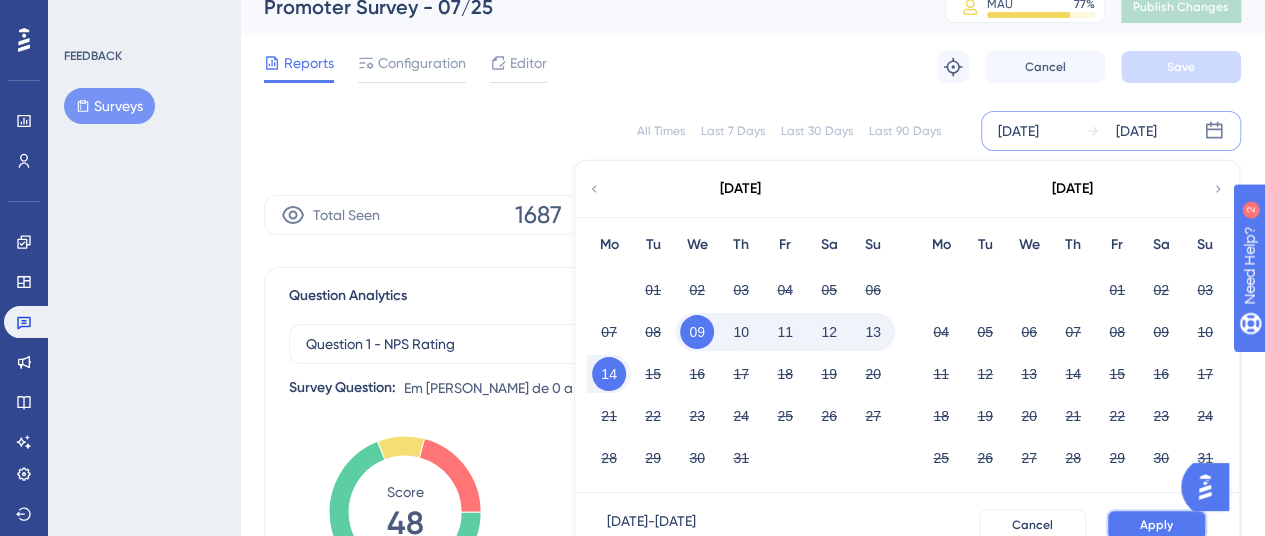 click on "Apply" at bounding box center (1156, 525) 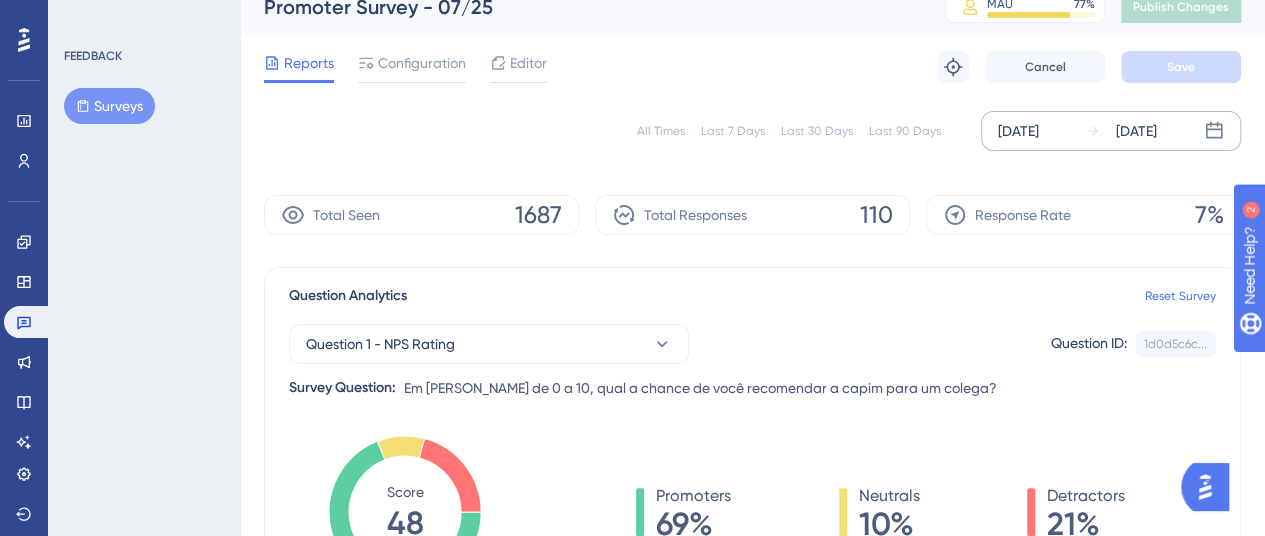 click on "[DATE]" at bounding box center (1018, 131) 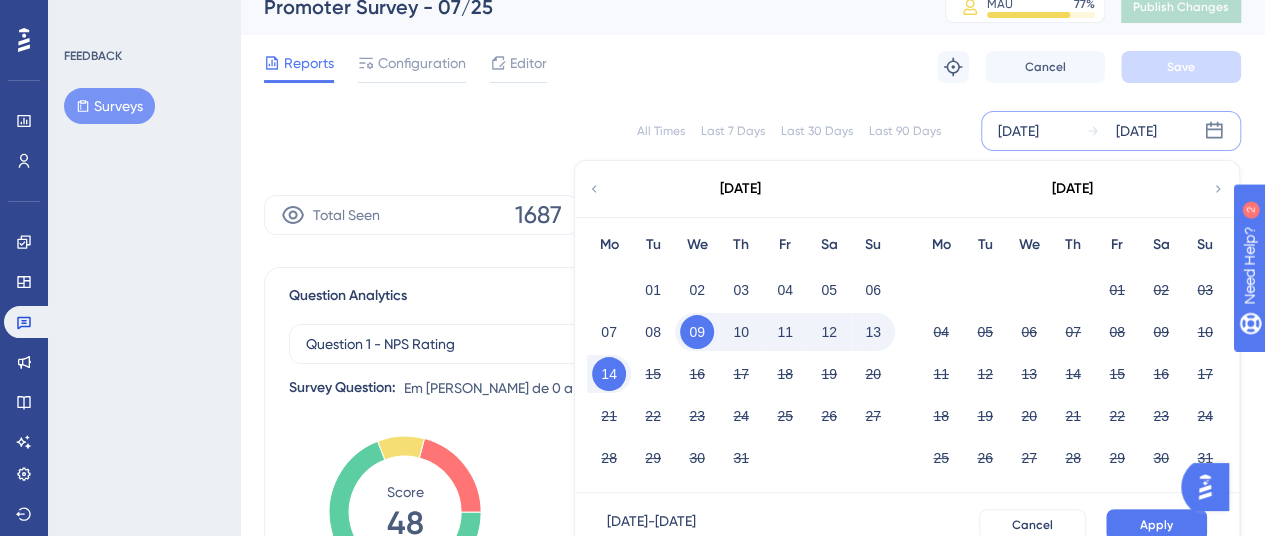 click on "10" at bounding box center (741, 332) 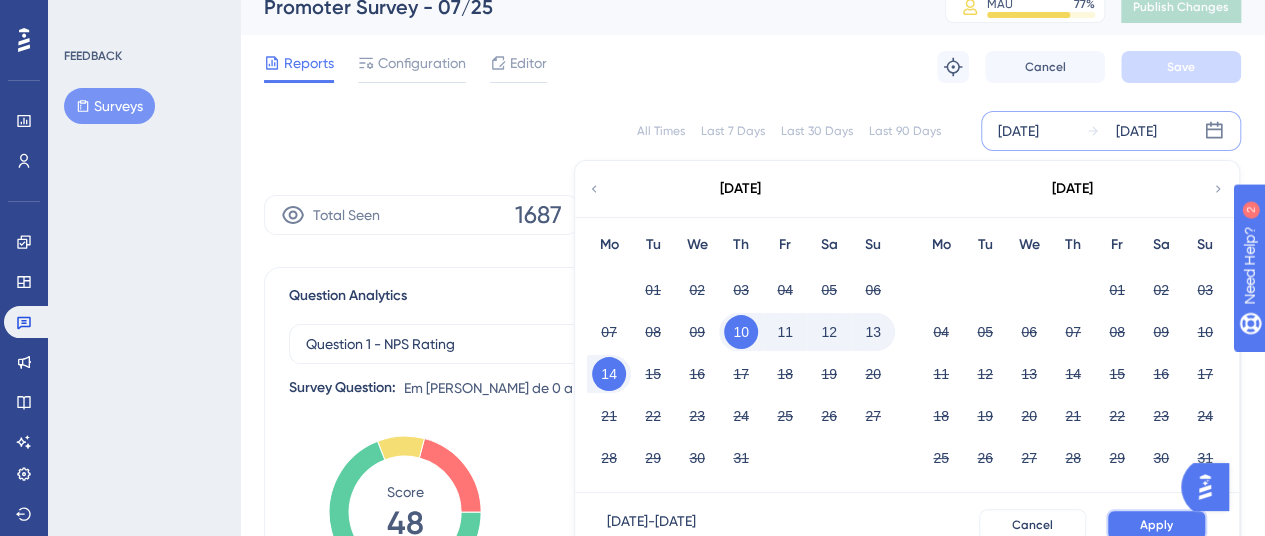 click on "Apply" at bounding box center (1156, 525) 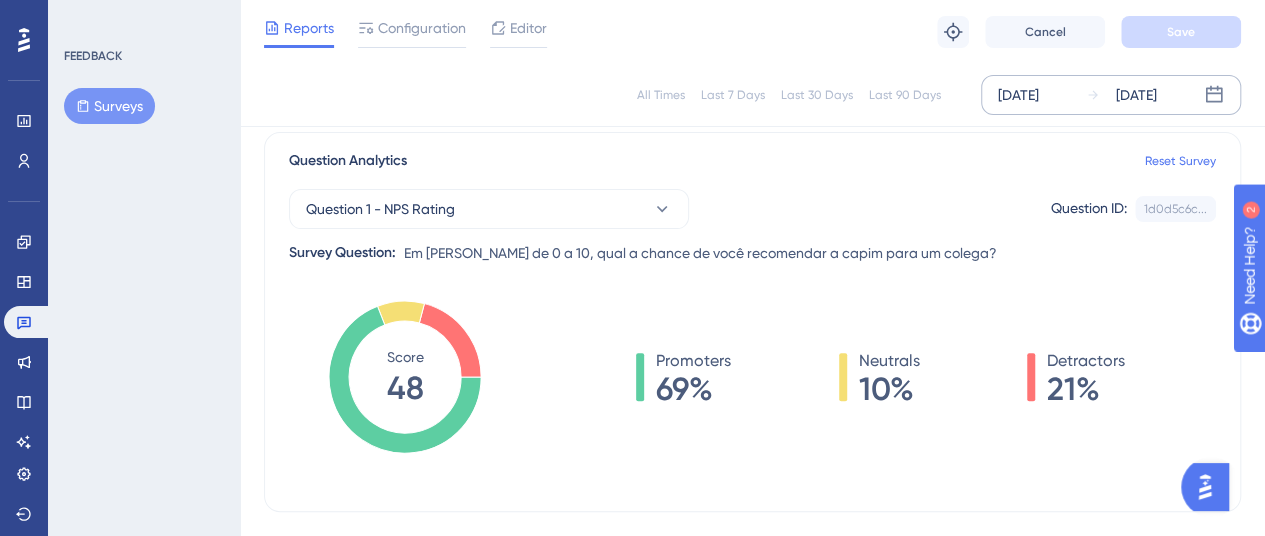 scroll, scrollTop: 0, scrollLeft: 3, axis: horizontal 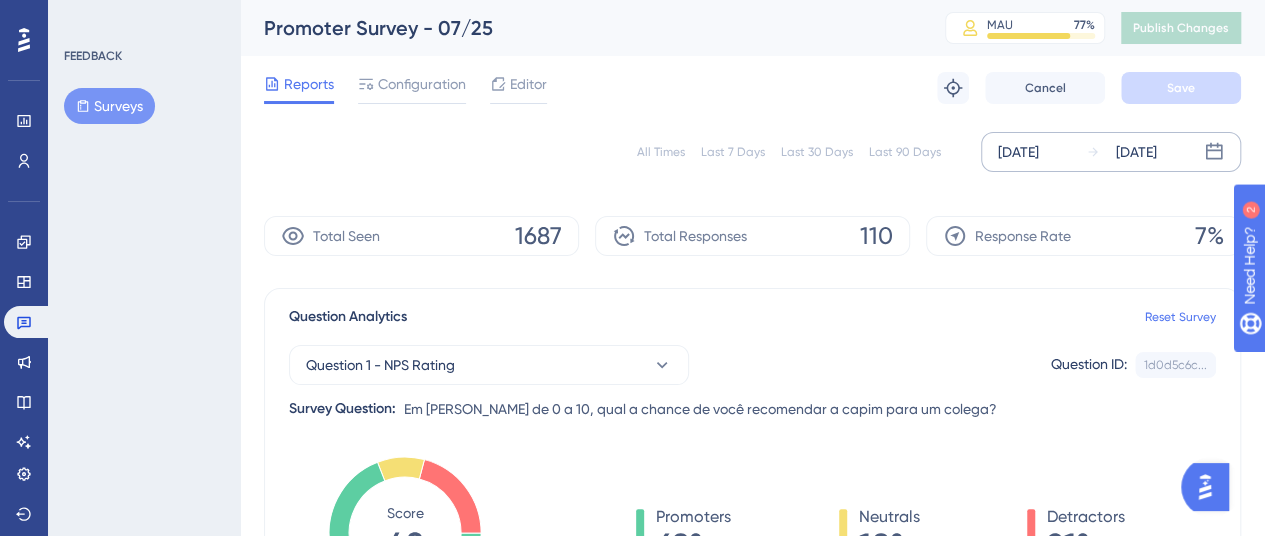 click on "All Times" at bounding box center (661, 152) 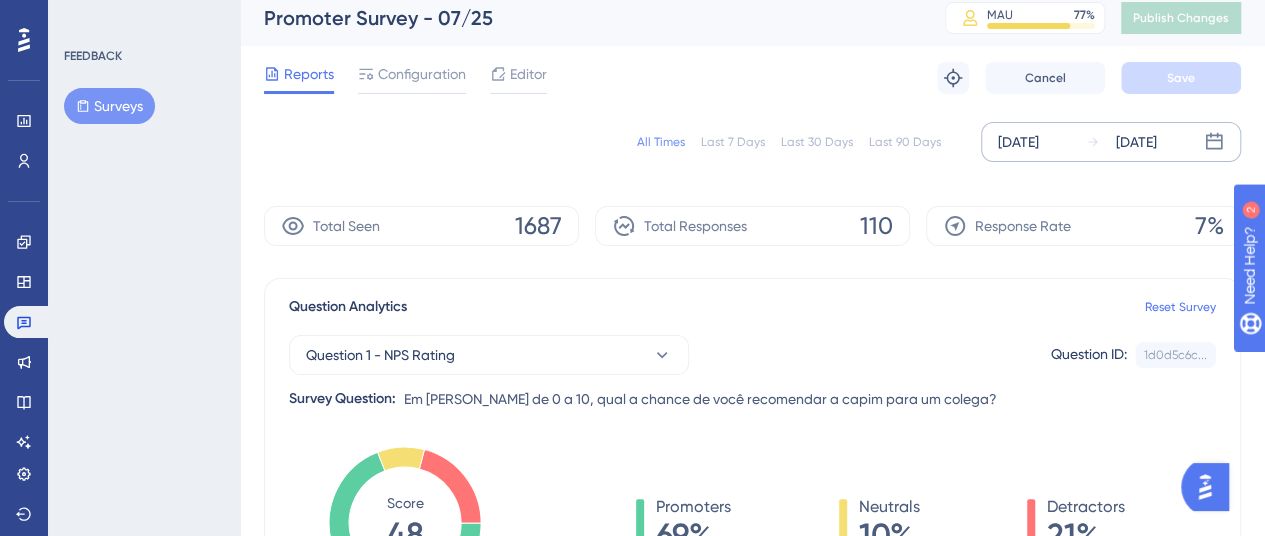 scroll, scrollTop: 0, scrollLeft: 3, axis: horizontal 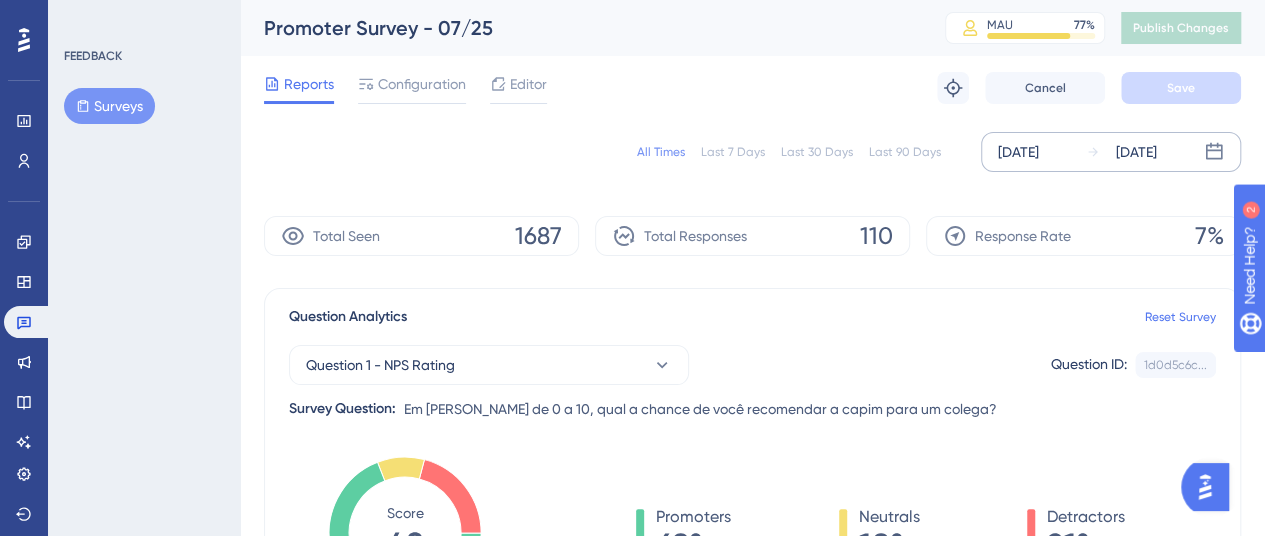 click on "Configuration" at bounding box center [422, 84] 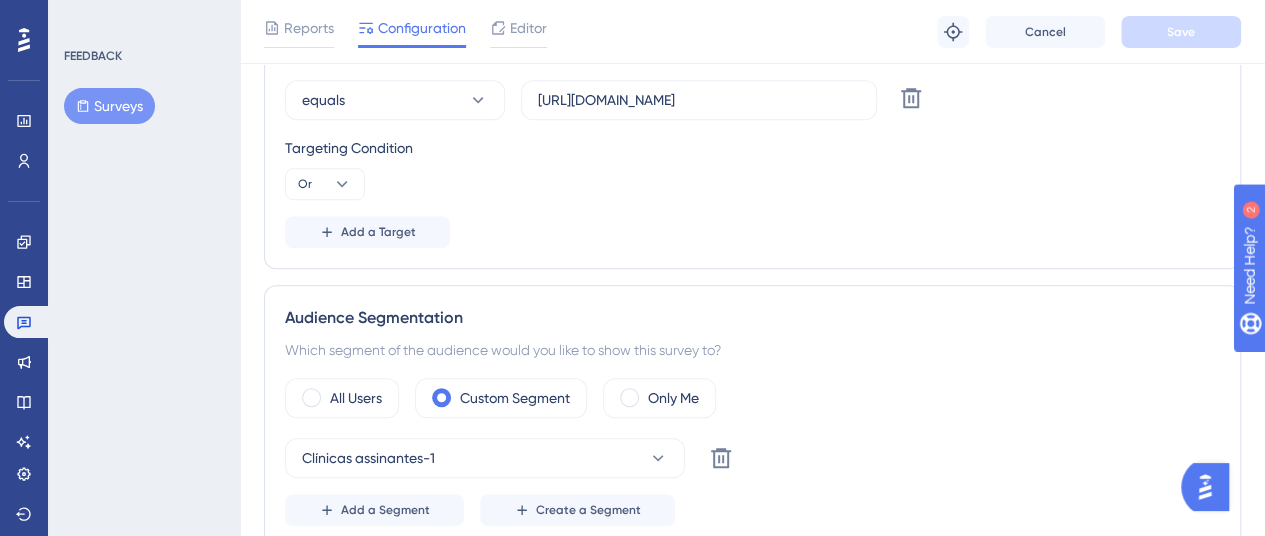 scroll, scrollTop: 592, scrollLeft: 0, axis: vertical 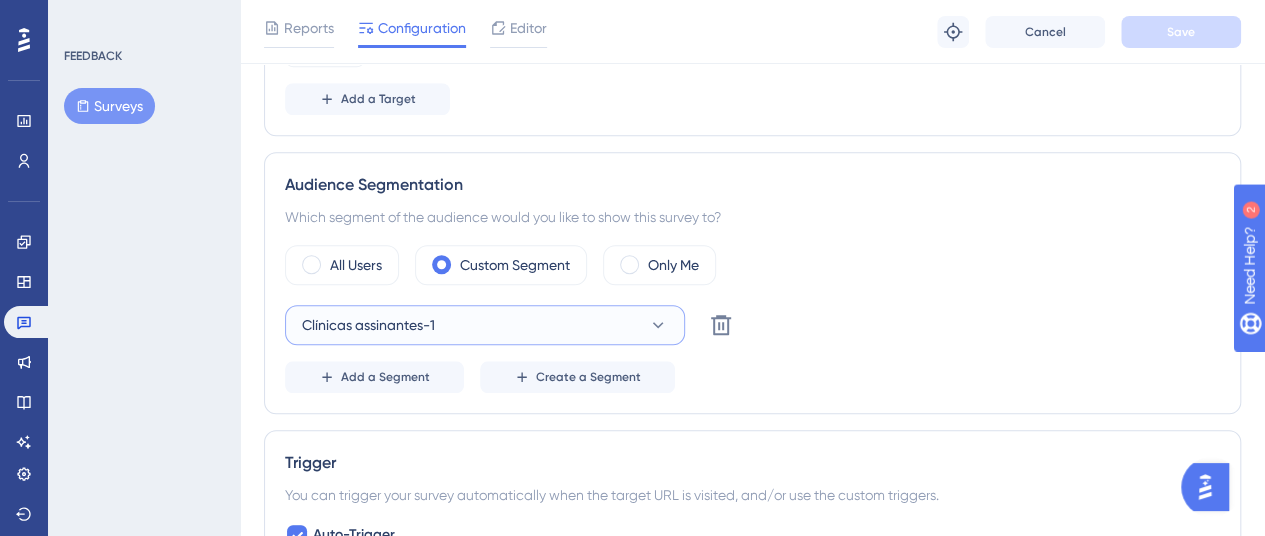 click on "Clínicas assinantes-1" at bounding box center (485, 325) 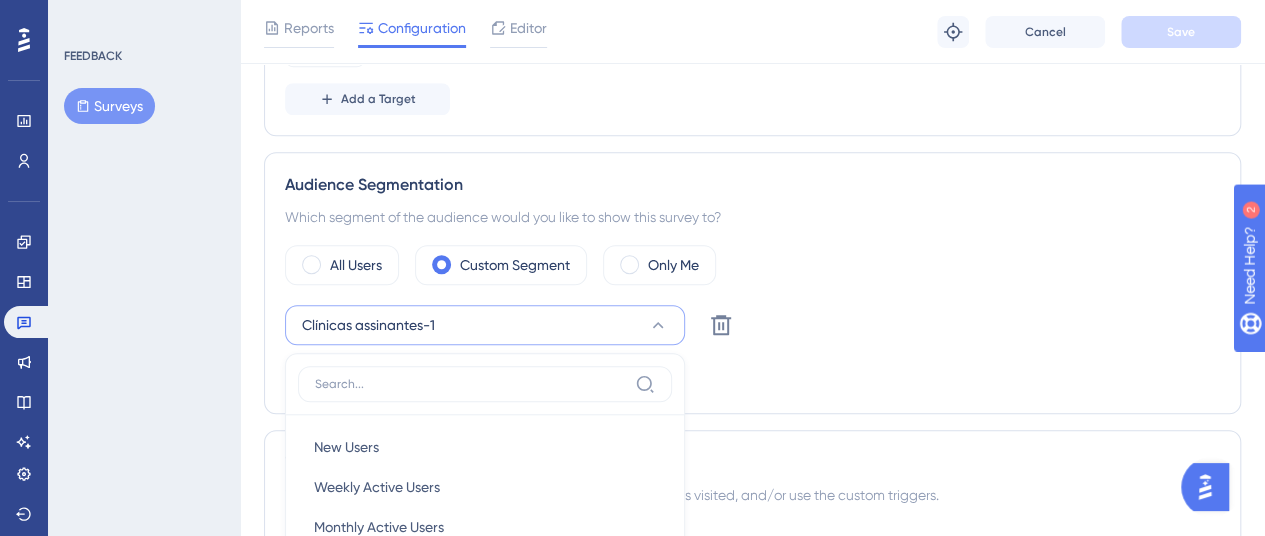 scroll, scrollTop: 1003, scrollLeft: 0, axis: vertical 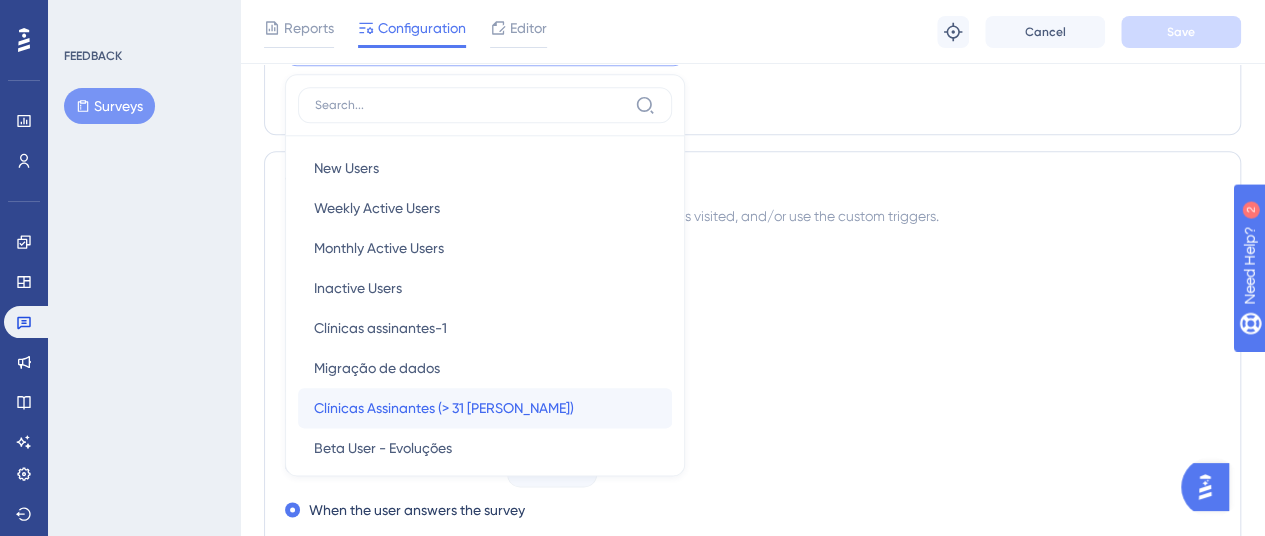 click on "Clínicas Assinantes (> 31 [PERSON_NAME])" at bounding box center [444, 408] 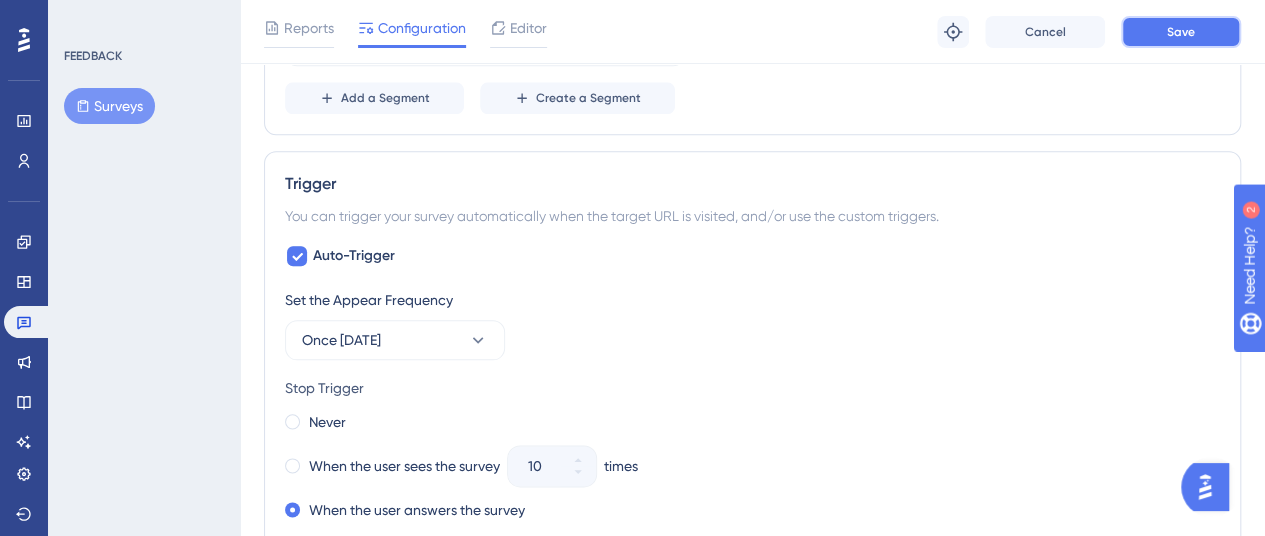 click on "Save" at bounding box center (1181, 32) 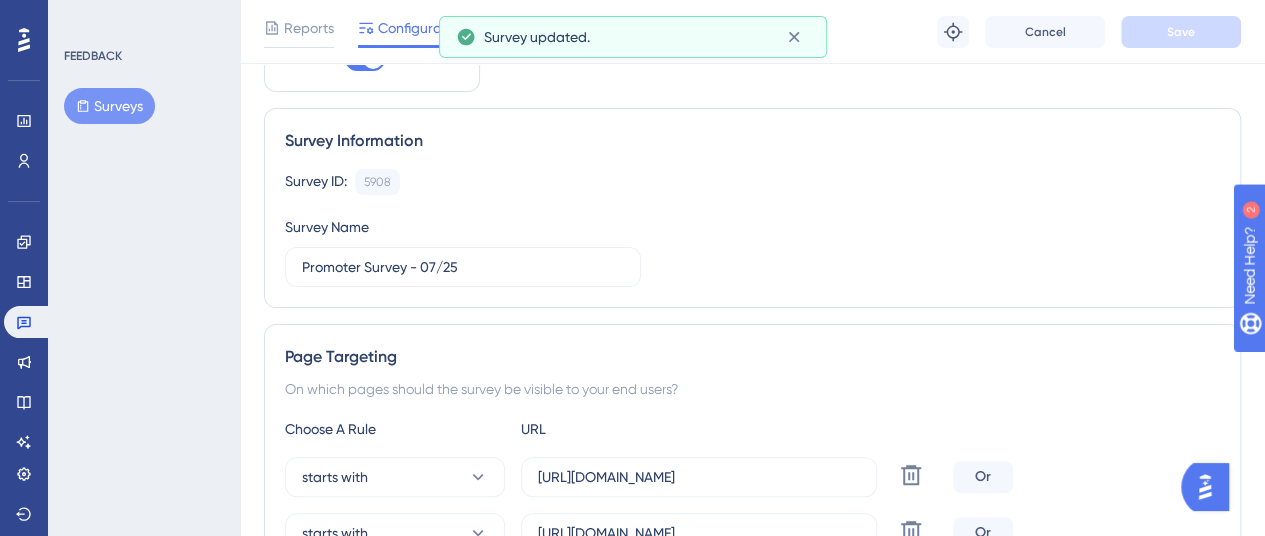 scroll, scrollTop: 0, scrollLeft: 0, axis: both 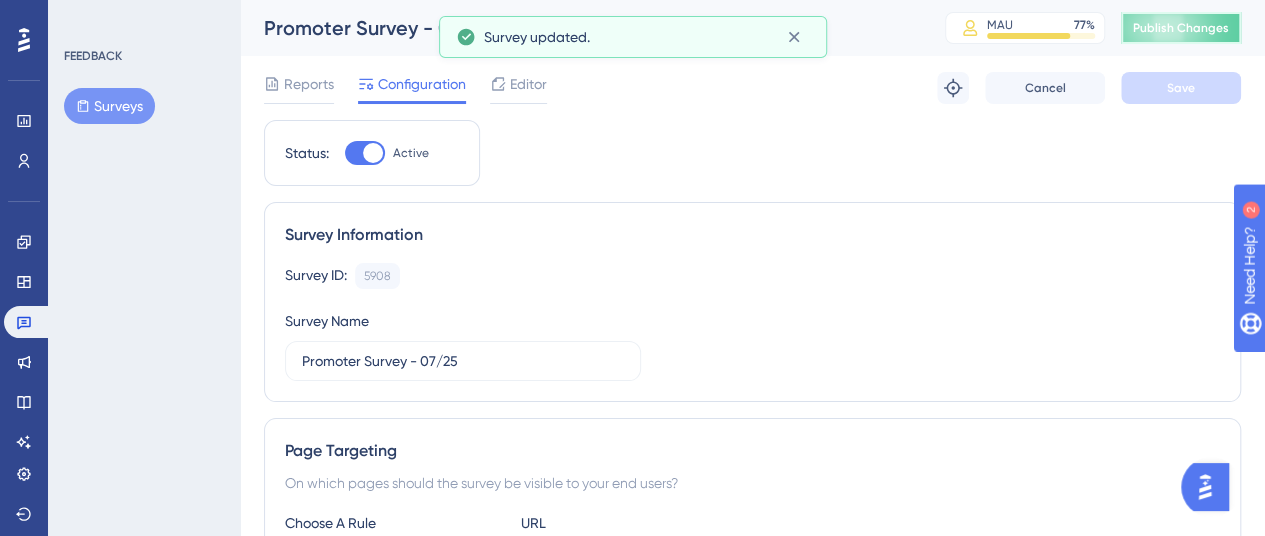 click on "Publish Changes" at bounding box center (1181, 28) 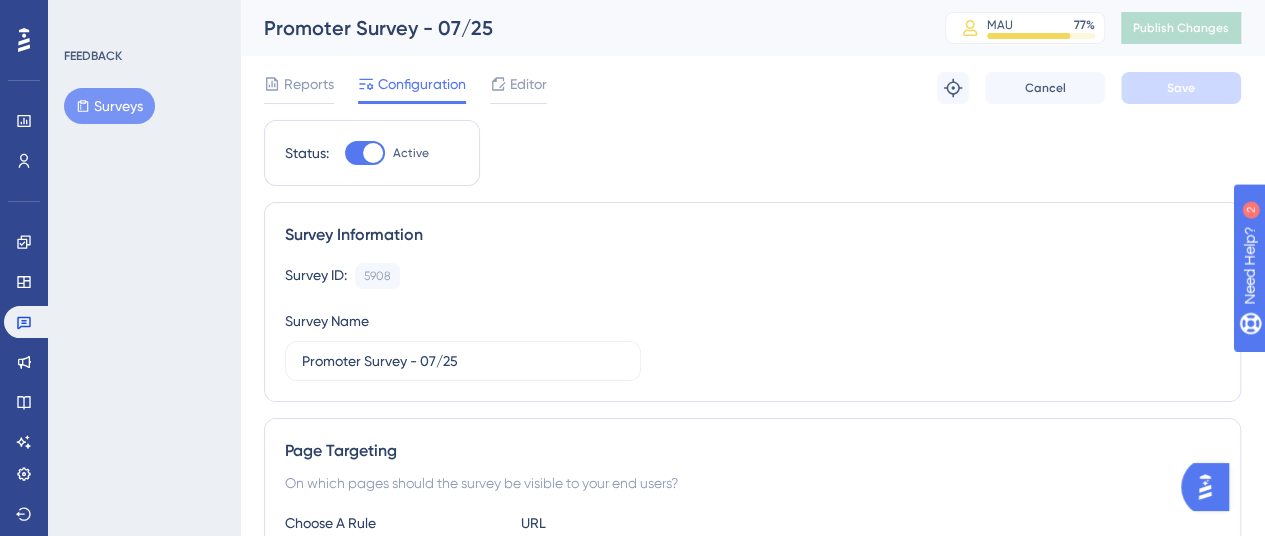 scroll, scrollTop: 0, scrollLeft: 0, axis: both 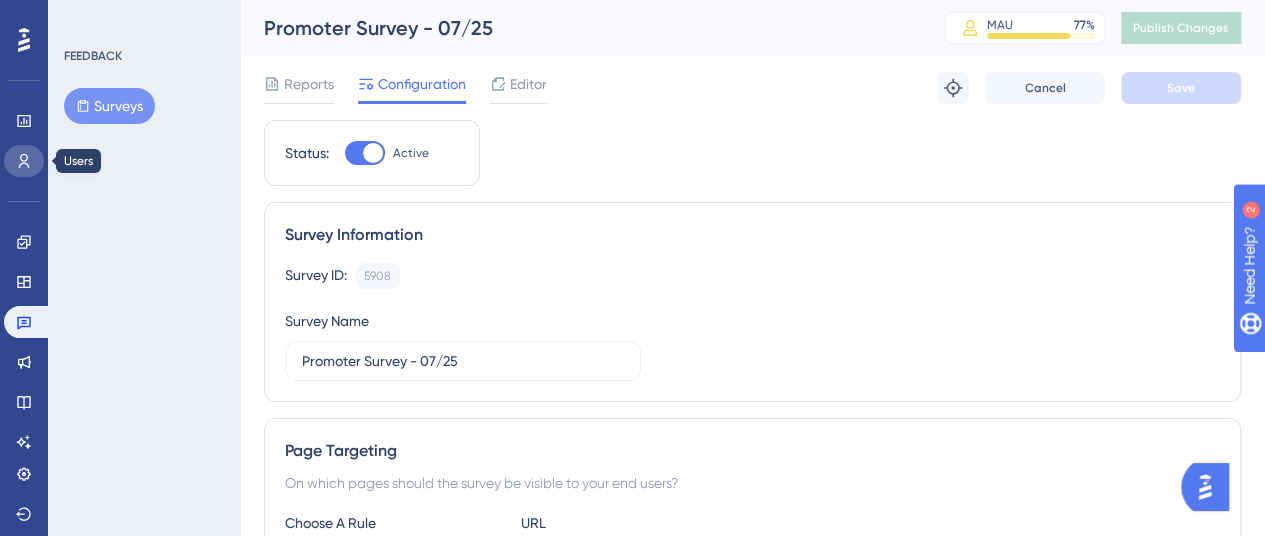 click at bounding box center [24, 161] 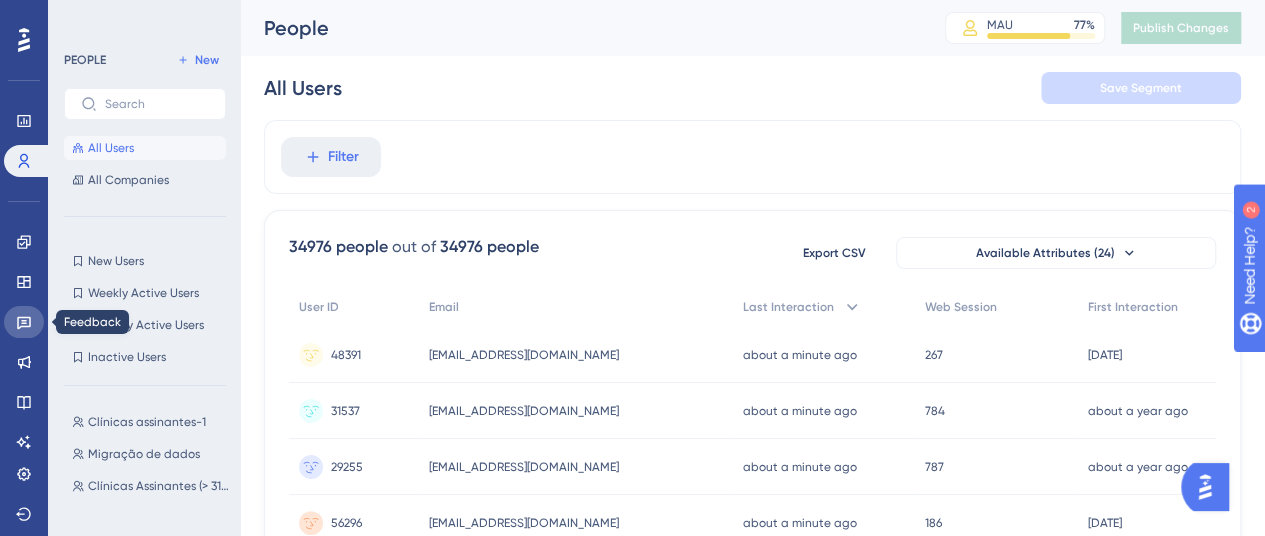 click at bounding box center (24, 322) 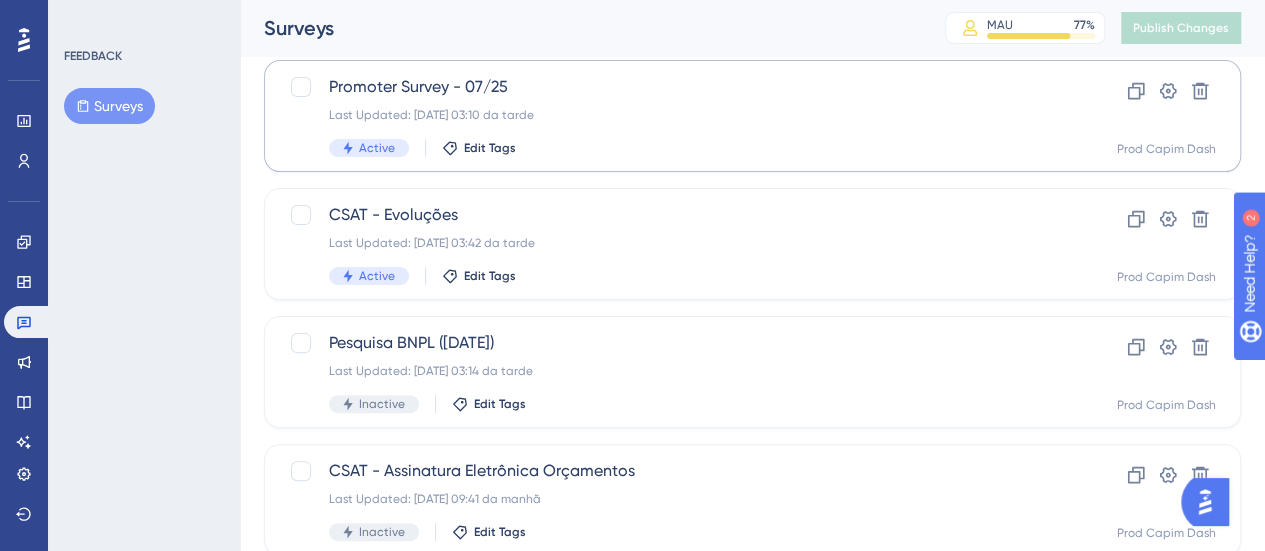 scroll, scrollTop: 127, scrollLeft: 0, axis: vertical 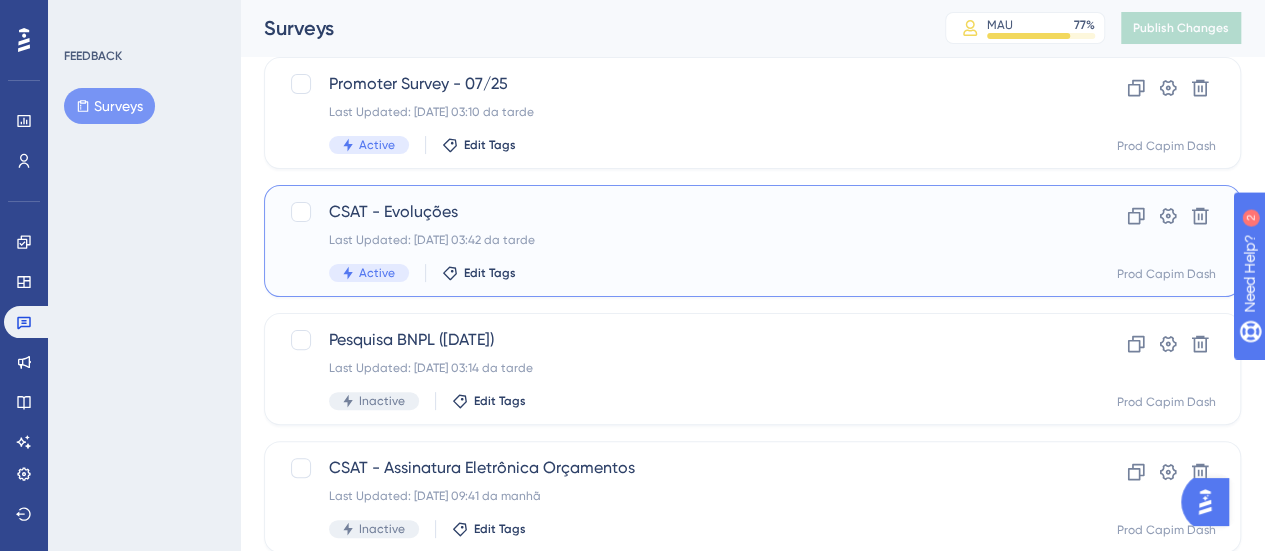 click on "CSAT - Evoluções Last Updated: [DATE] 03:42 da tarde Active Edit Tags" at bounding box center (672, 241) 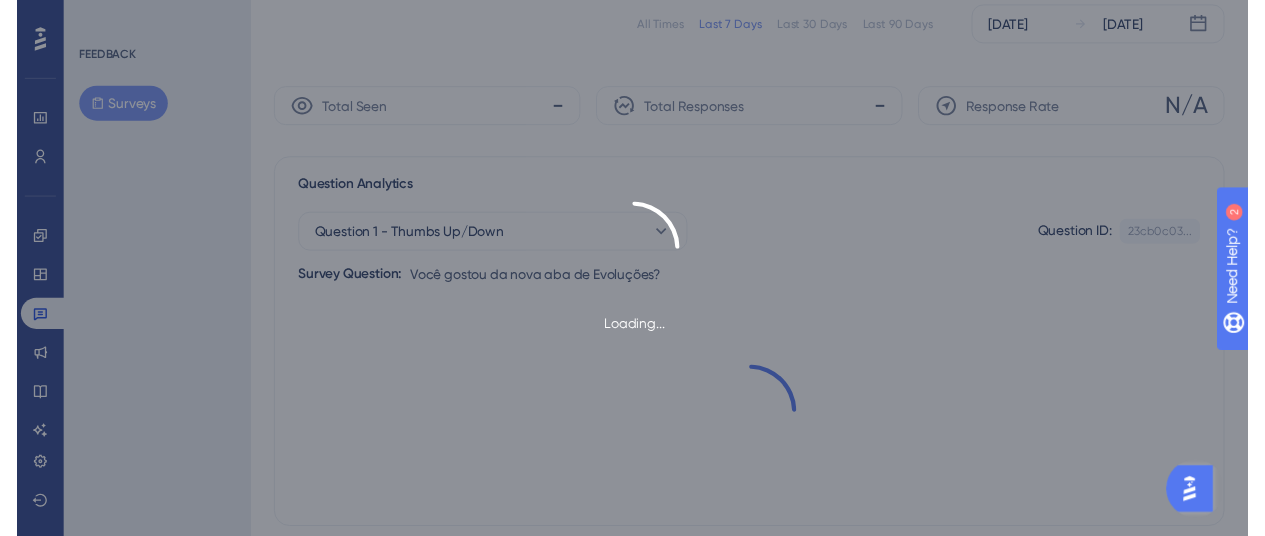 scroll, scrollTop: 0, scrollLeft: 0, axis: both 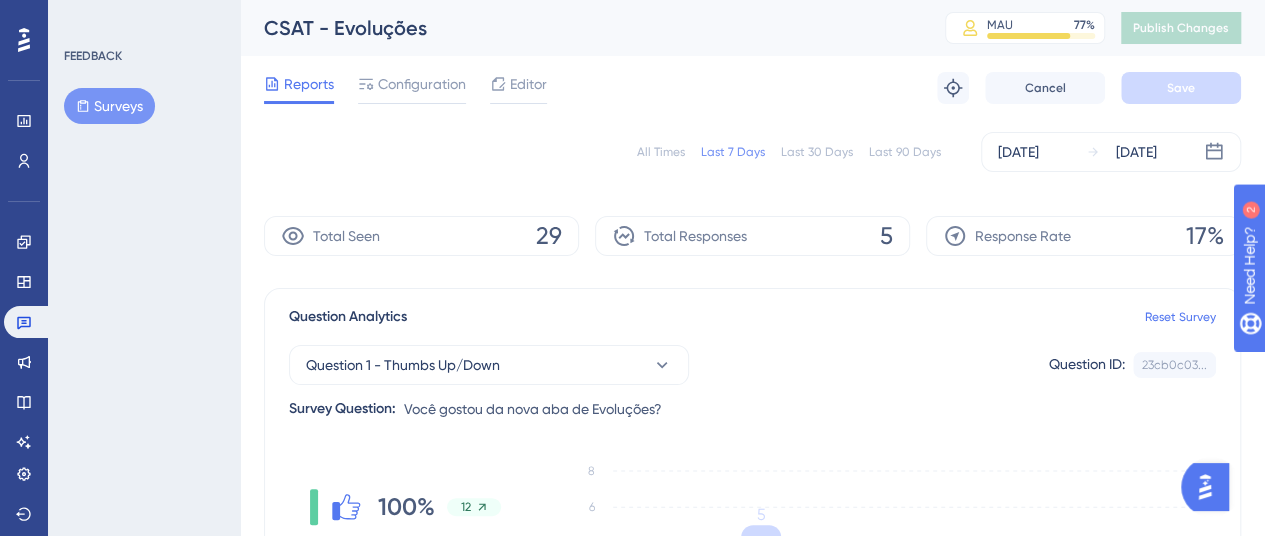 click on "All Times" at bounding box center [661, 152] 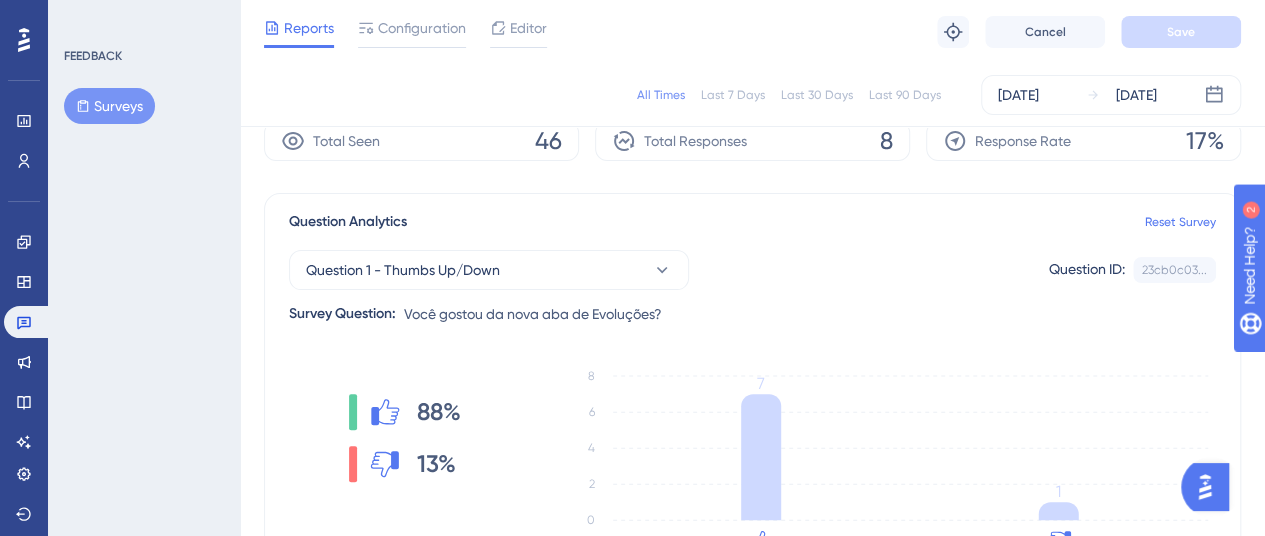scroll, scrollTop: 0, scrollLeft: 0, axis: both 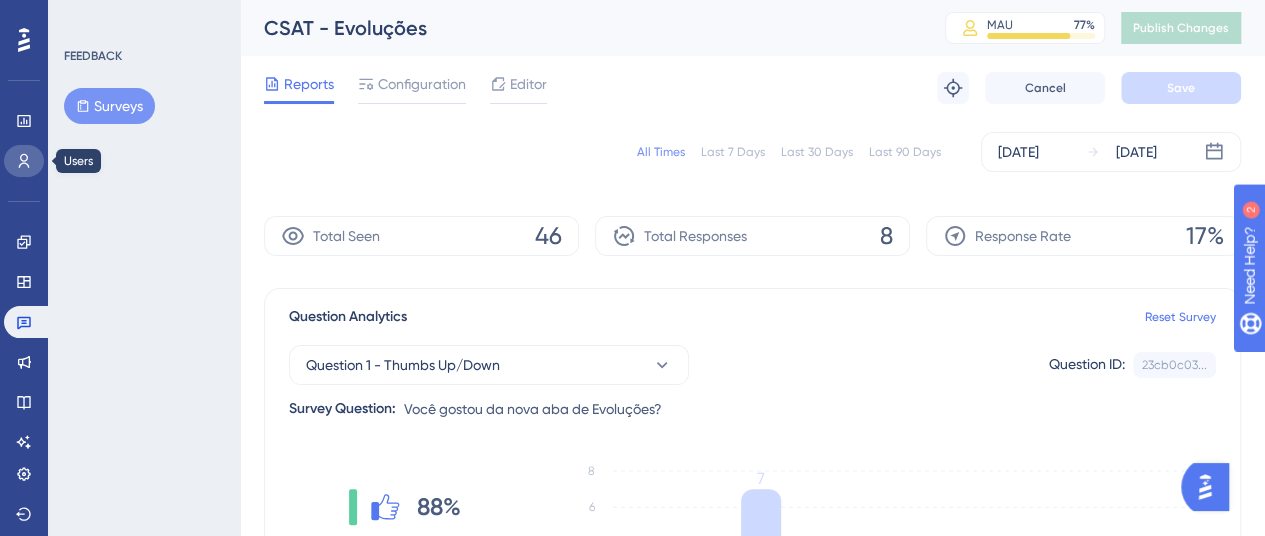 click 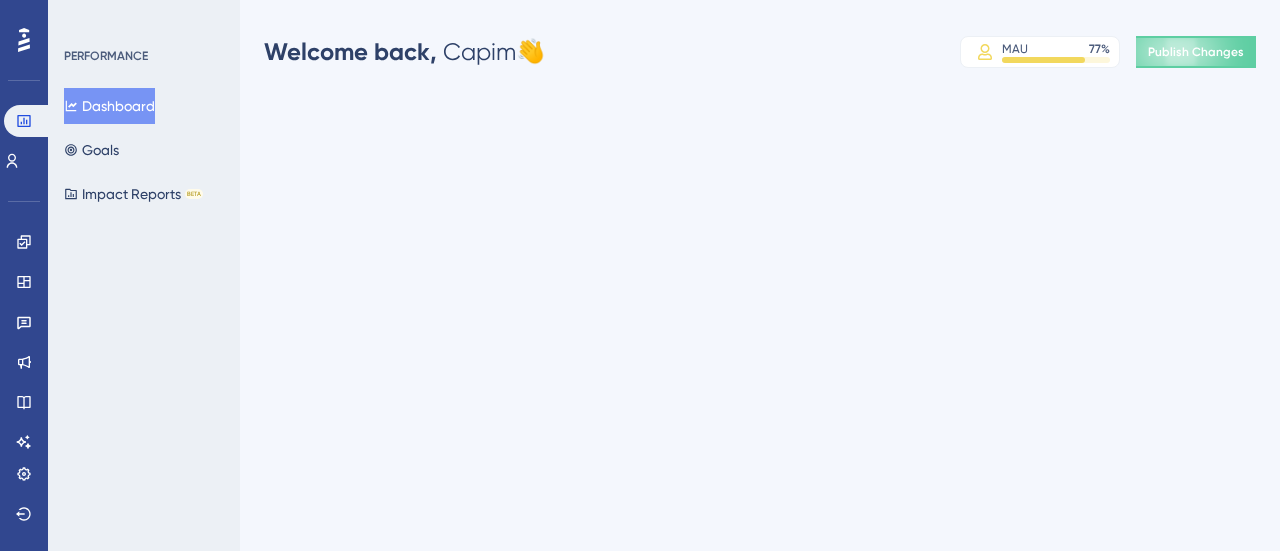 scroll, scrollTop: 0, scrollLeft: 0, axis: both 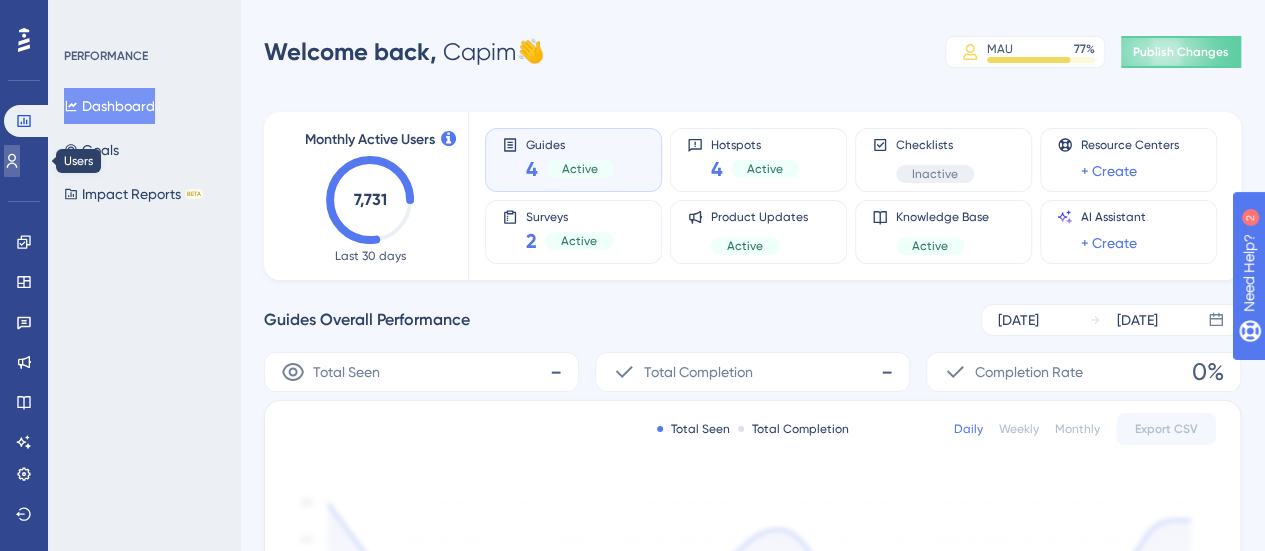 click at bounding box center (12, 161) 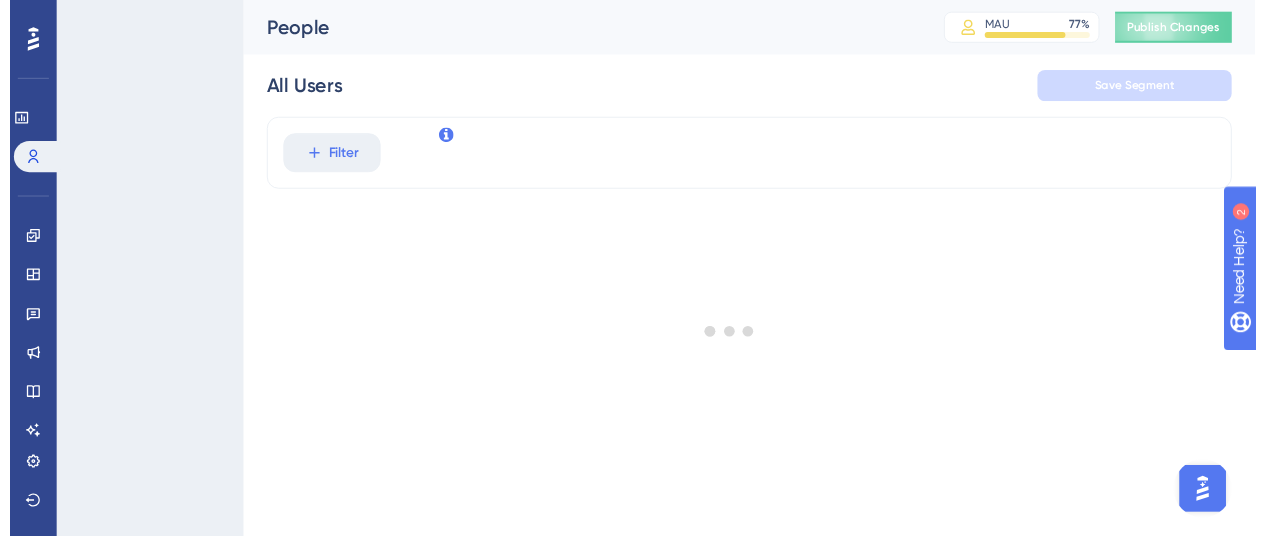 scroll, scrollTop: 0, scrollLeft: 0, axis: both 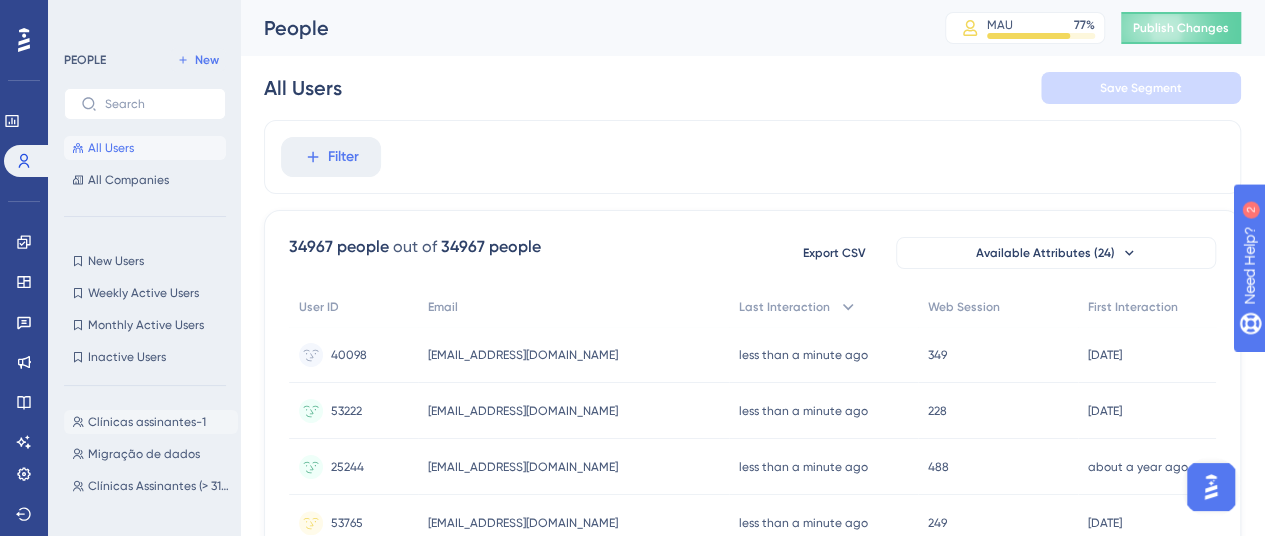 click on "Clínicas assinantes-1" at bounding box center (147, 422) 